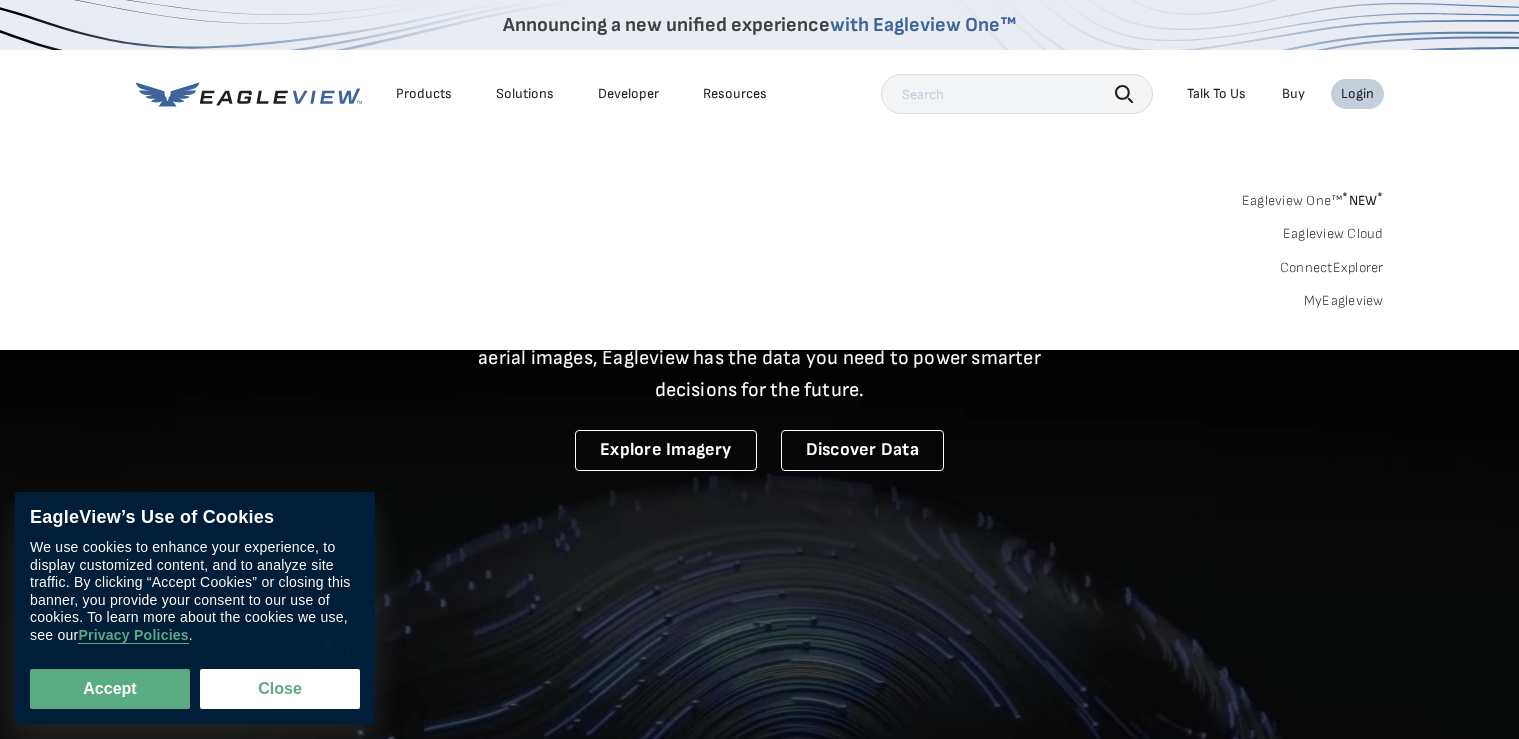 scroll, scrollTop: 0, scrollLeft: 0, axis: both 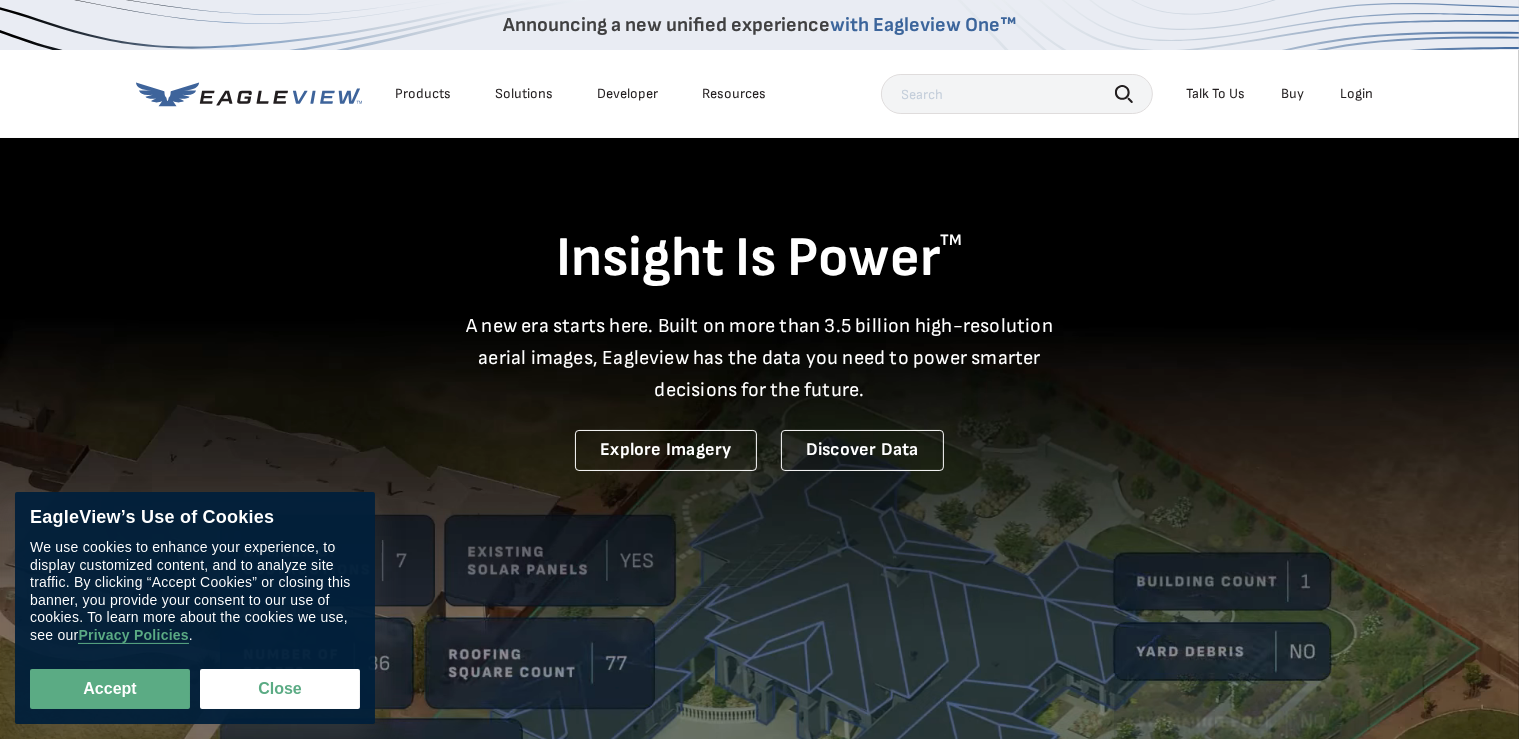 click on "Login" at bounding box center (1357, 94) 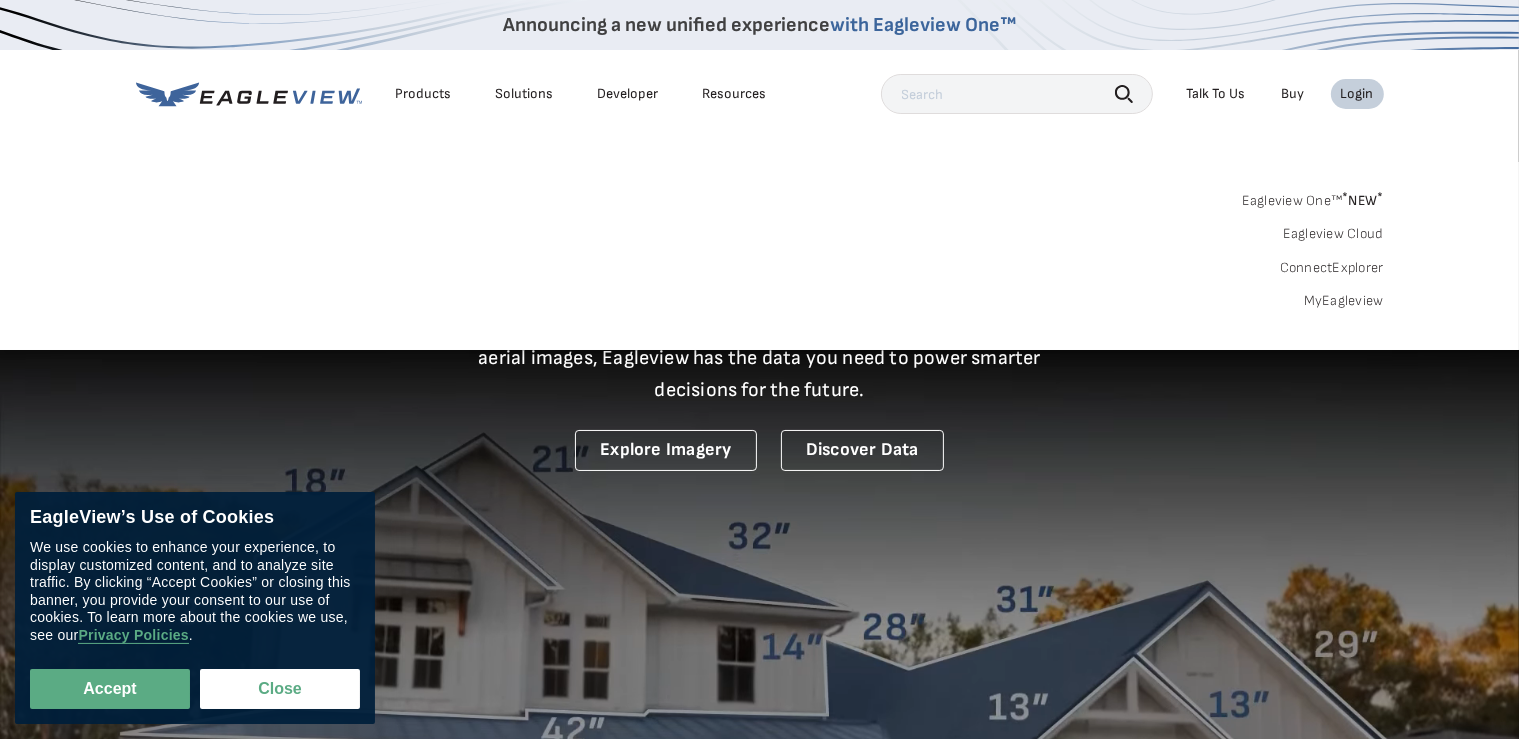 click on "Login" at bounding box center [1357, 94] 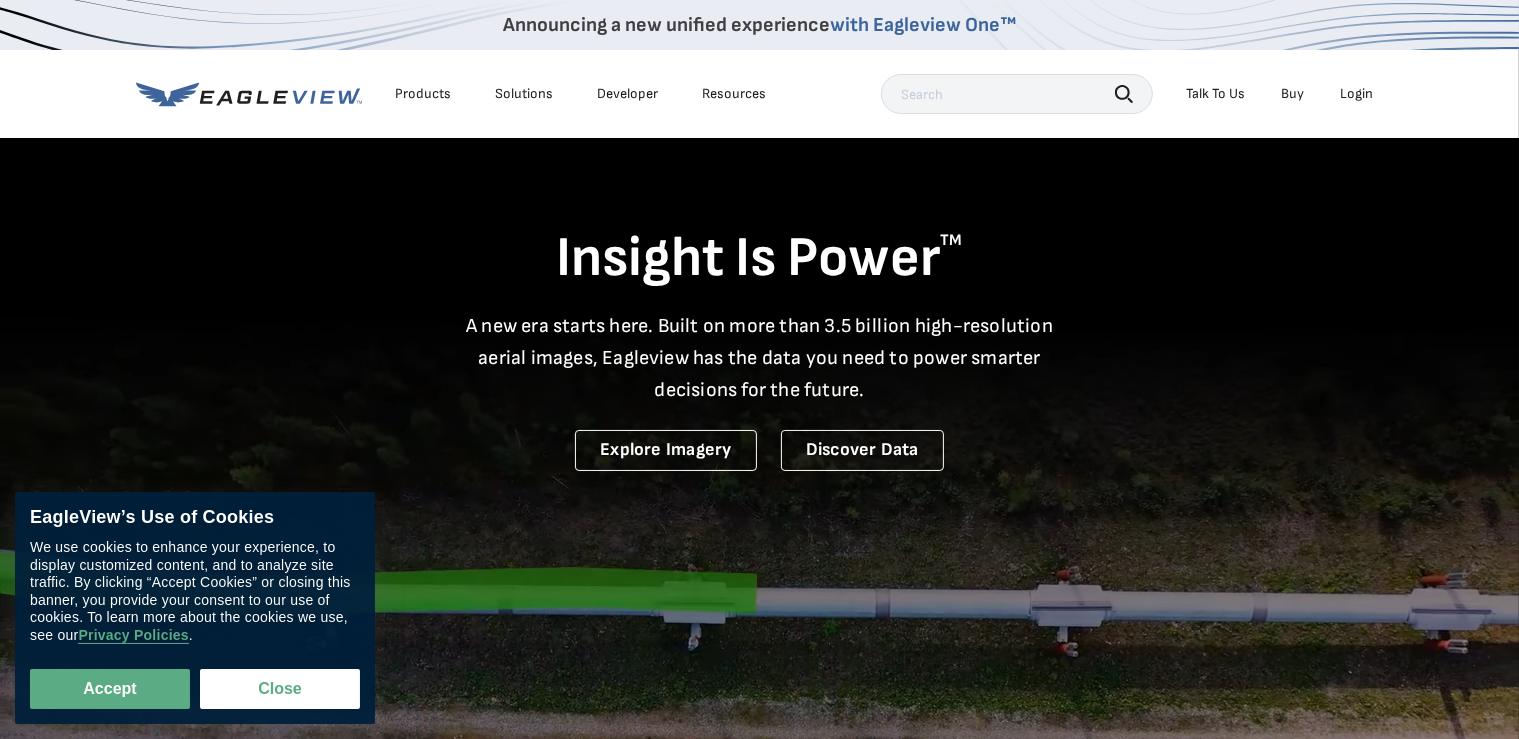 click on "Login" at bounding box center [1357, 94] 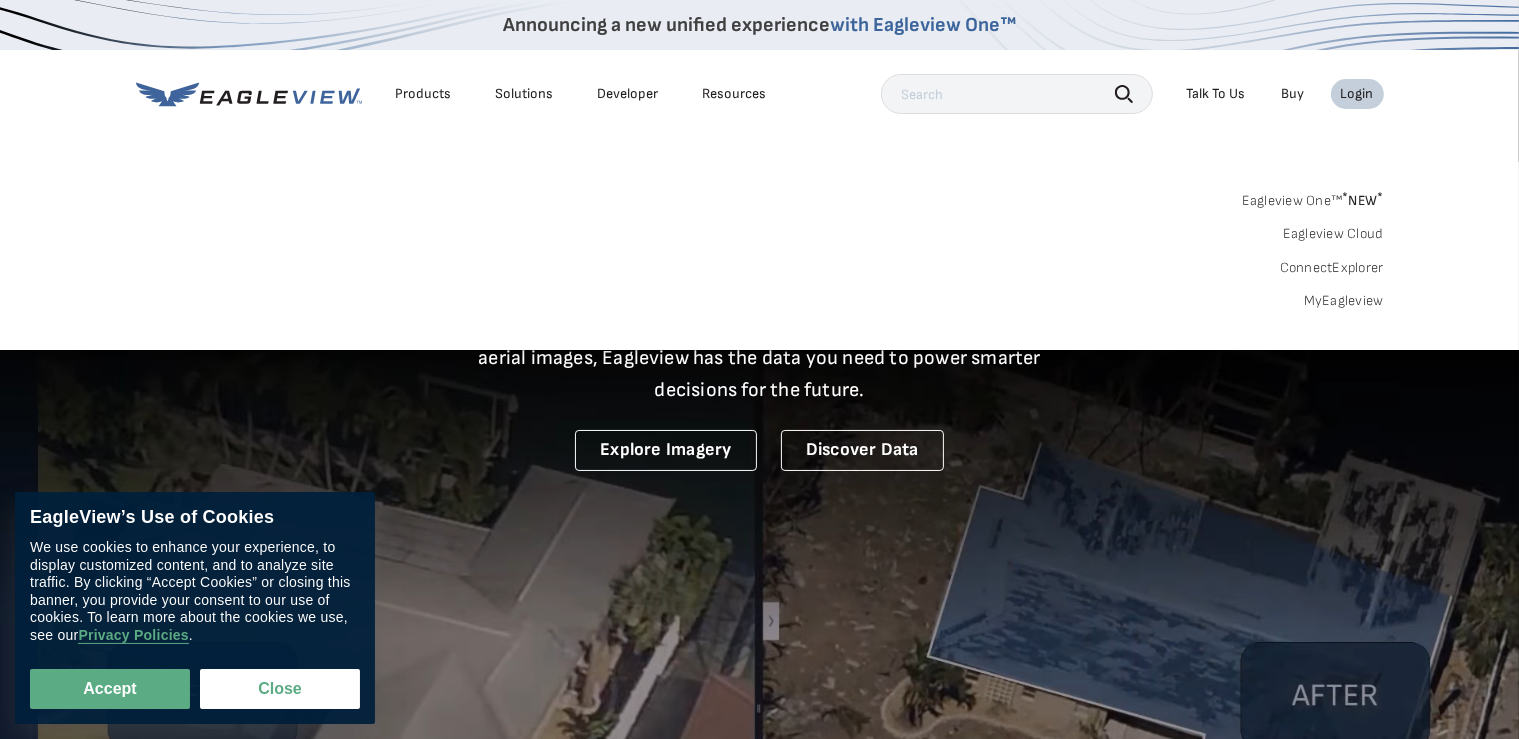 click on "MyEagleview" at bounding box center [1344, 301] 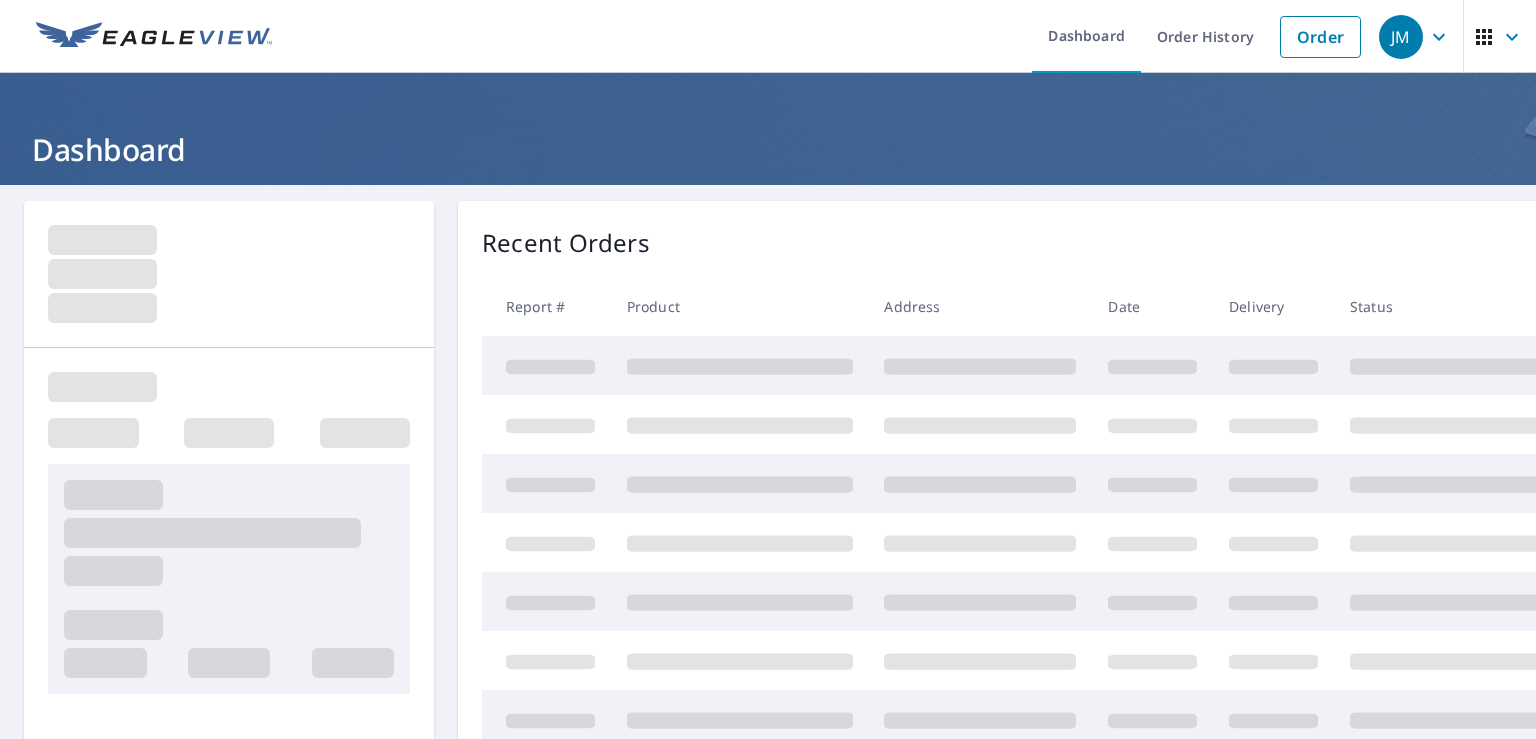 scroll, scrollTop: 0, scrollLeft: 0, axis: both 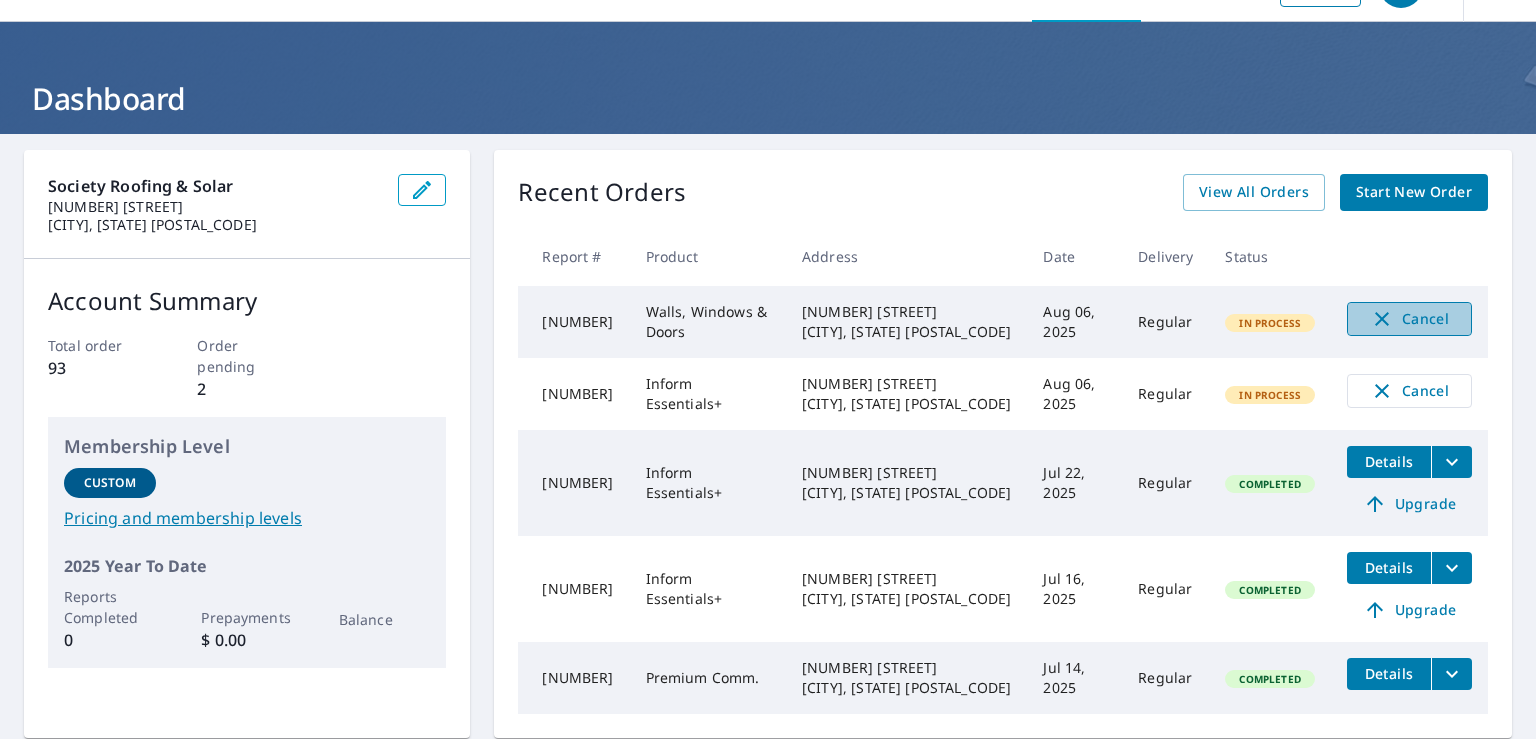 click on "Cancel" at bounding box center [1409, 319] 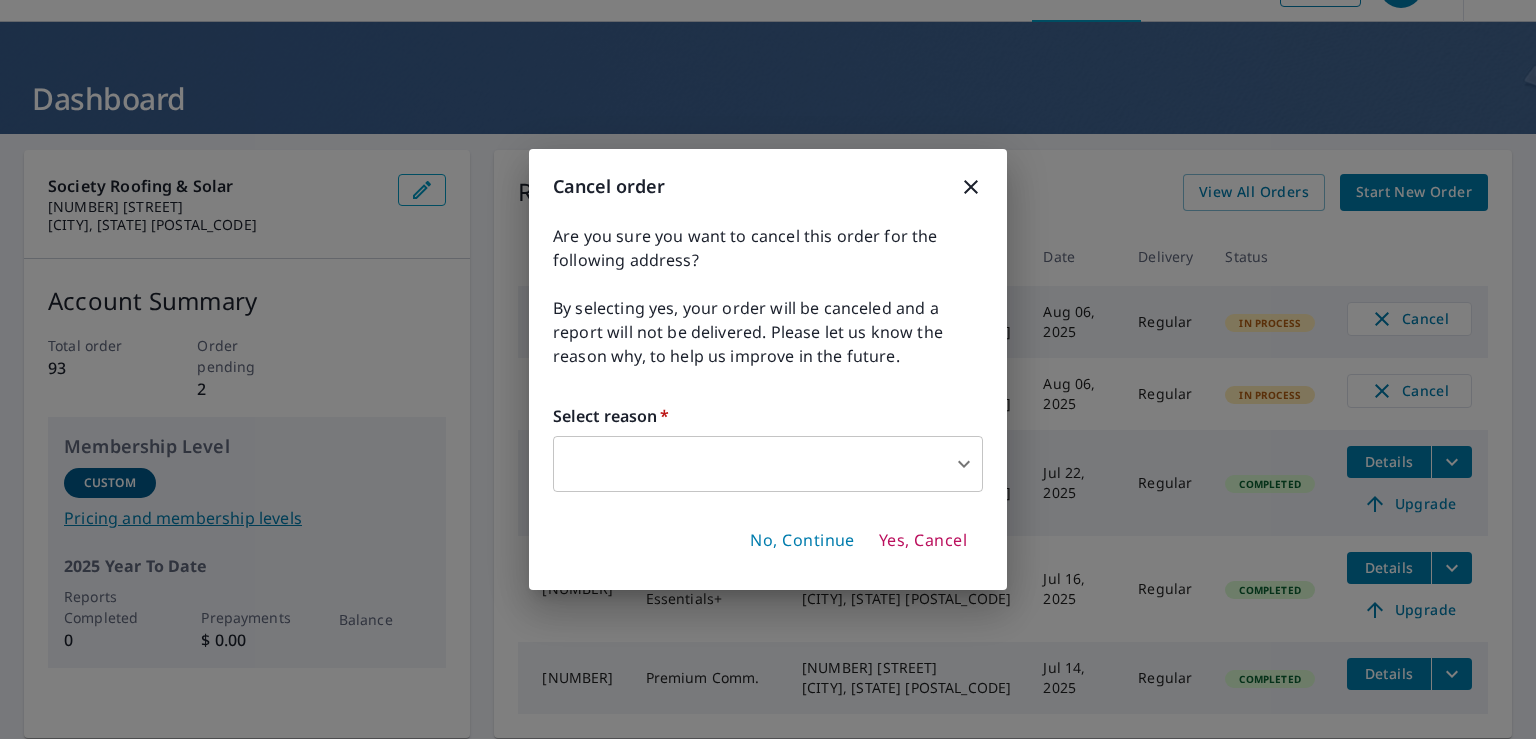 click on "[CITY], [STATE] [POSTAL_CODE] [MONTH] [DAY], [YEAR] [STATUS]
[CITY], [STATE] [POSTAL_CODE] [MONTH] [DAY], [YEAR] [STATUS]
[NUMBER] [STREET]
[CITY], [STATE] [POSTAL_CODE] [MONTH] [DAY], [YEAR] [STATUS]
[NUMBER] [STREET]
[CITY], [STATE] [POSTAL_CODE] [MONTH] [DAY], [YEAR] [STATUS]" at bounding box center [768, 369] 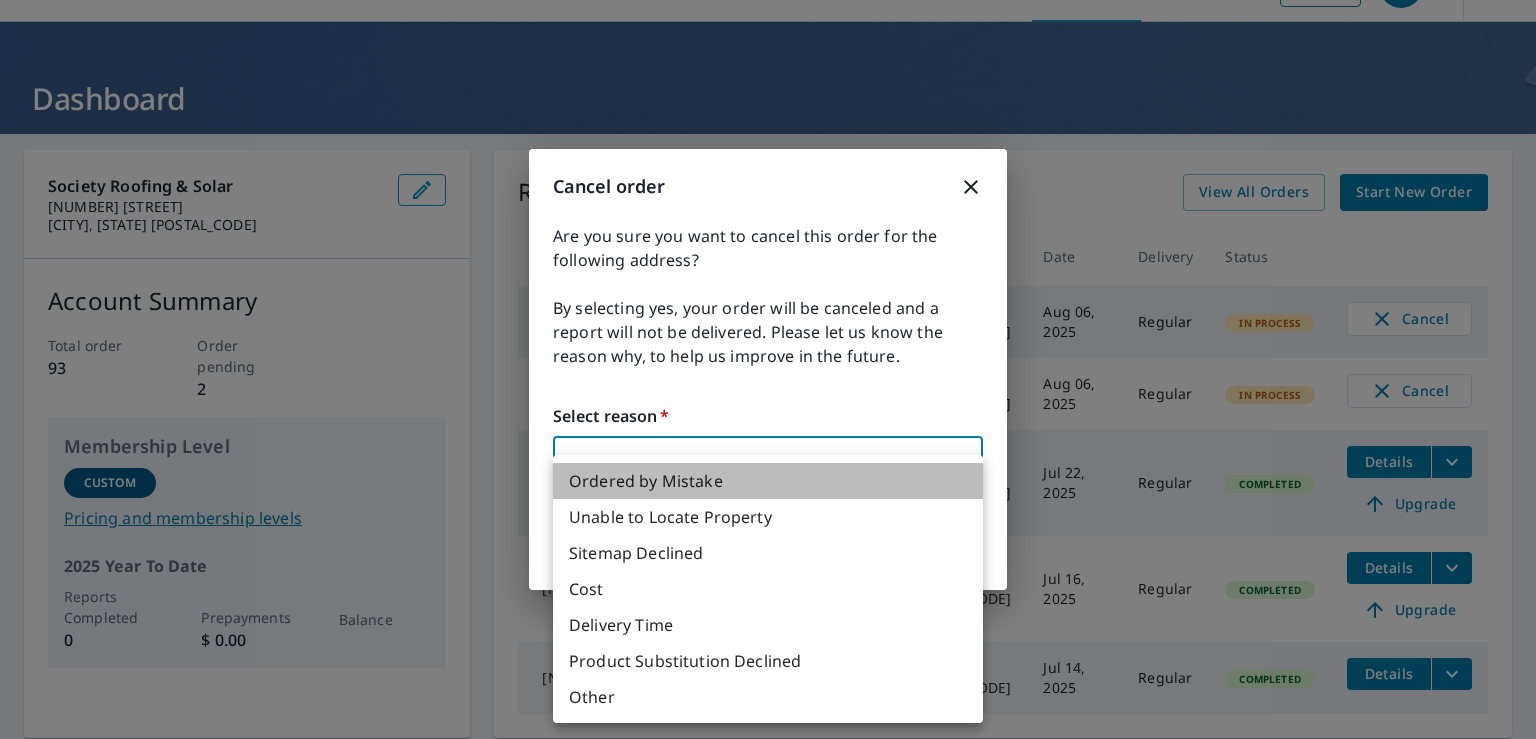 click on "Ordered by Mistake" at bounding box center (768, 481) 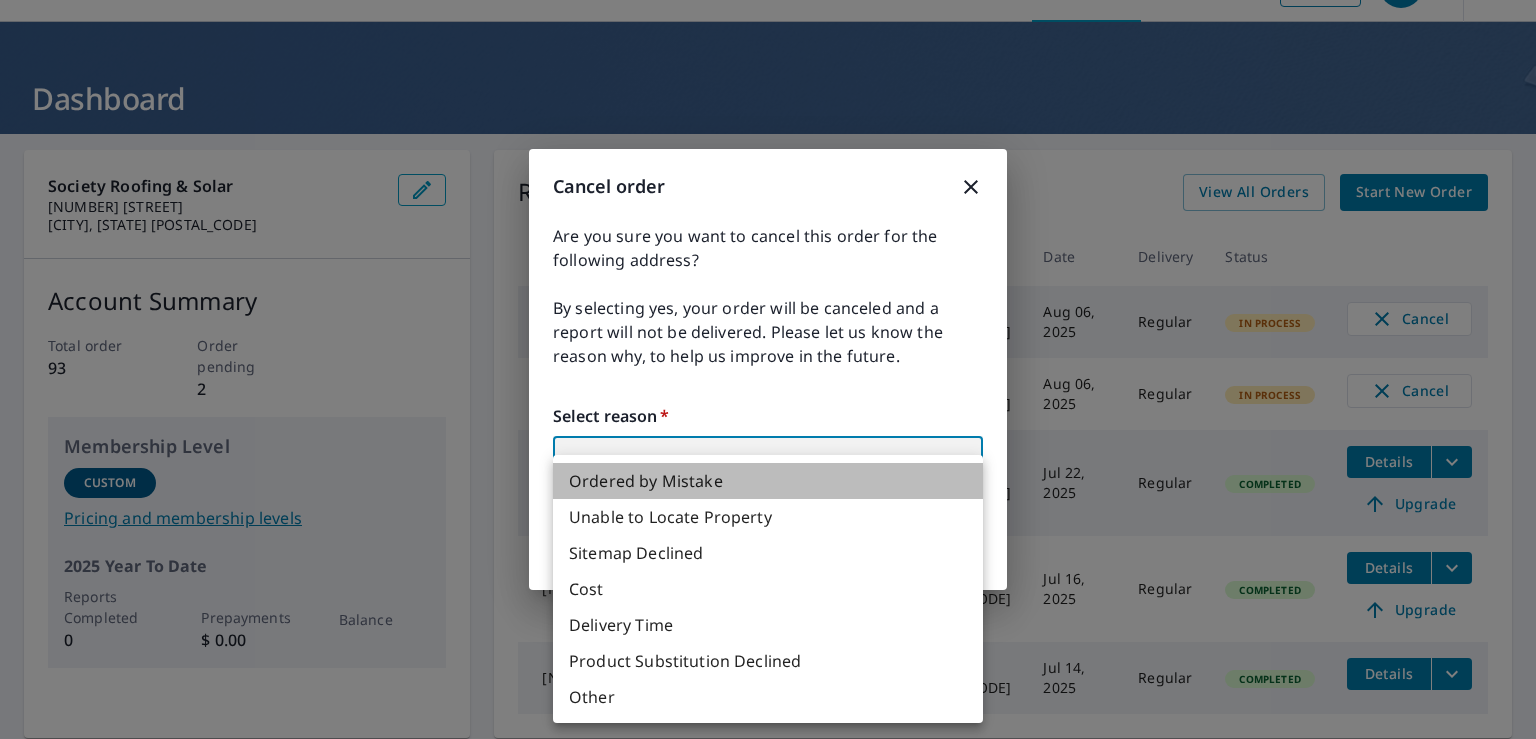 type on "30" 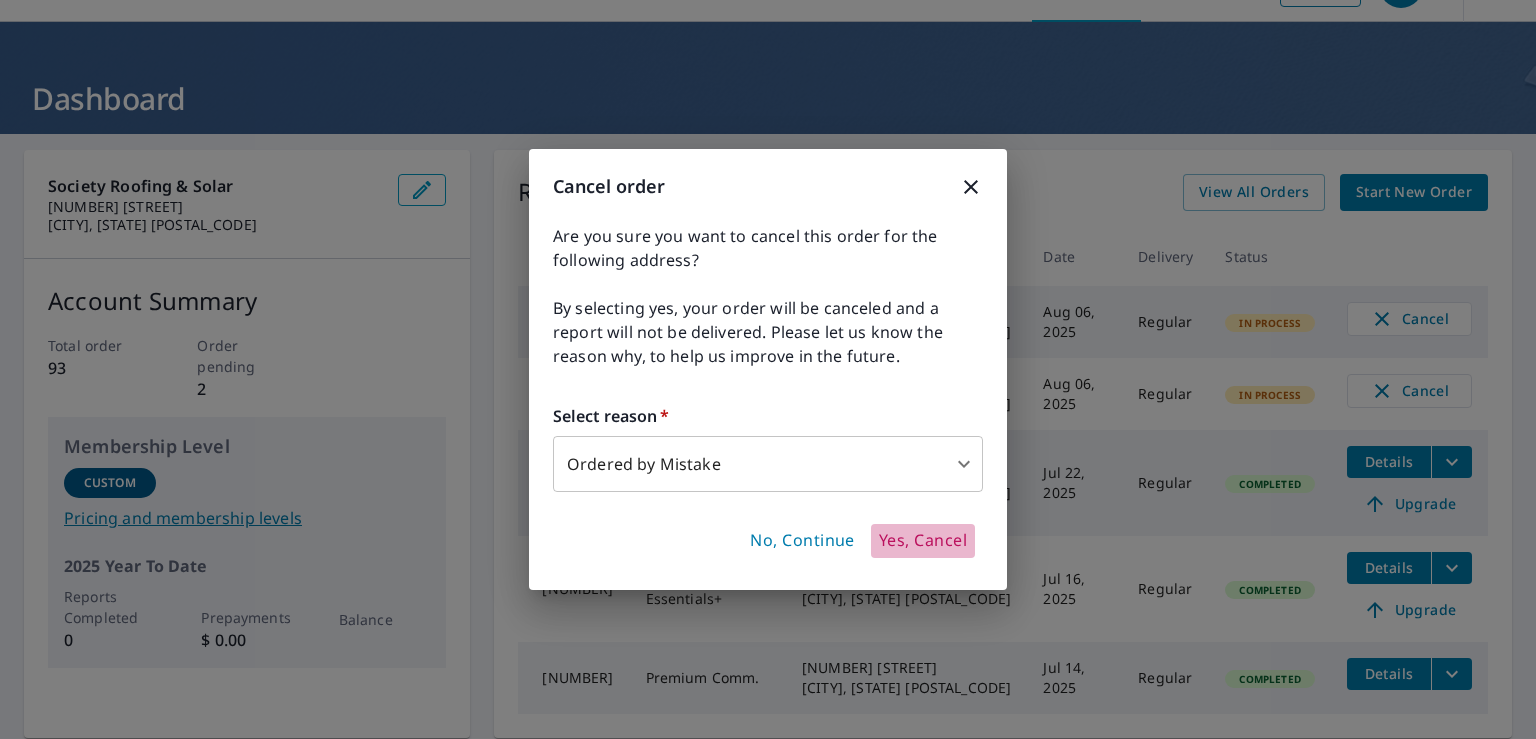 click on "Yes, Cancel" at bounding box center [923, 541] 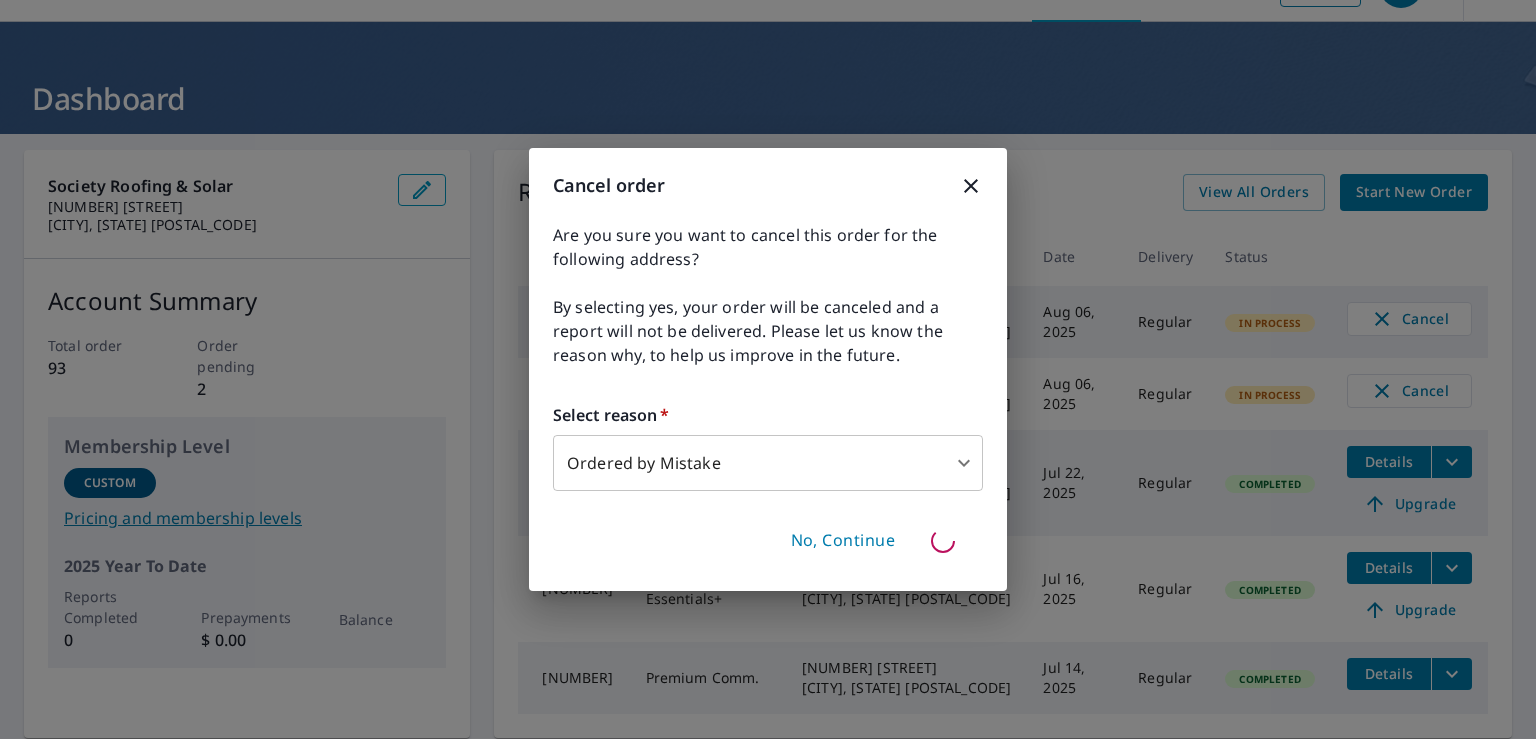 type 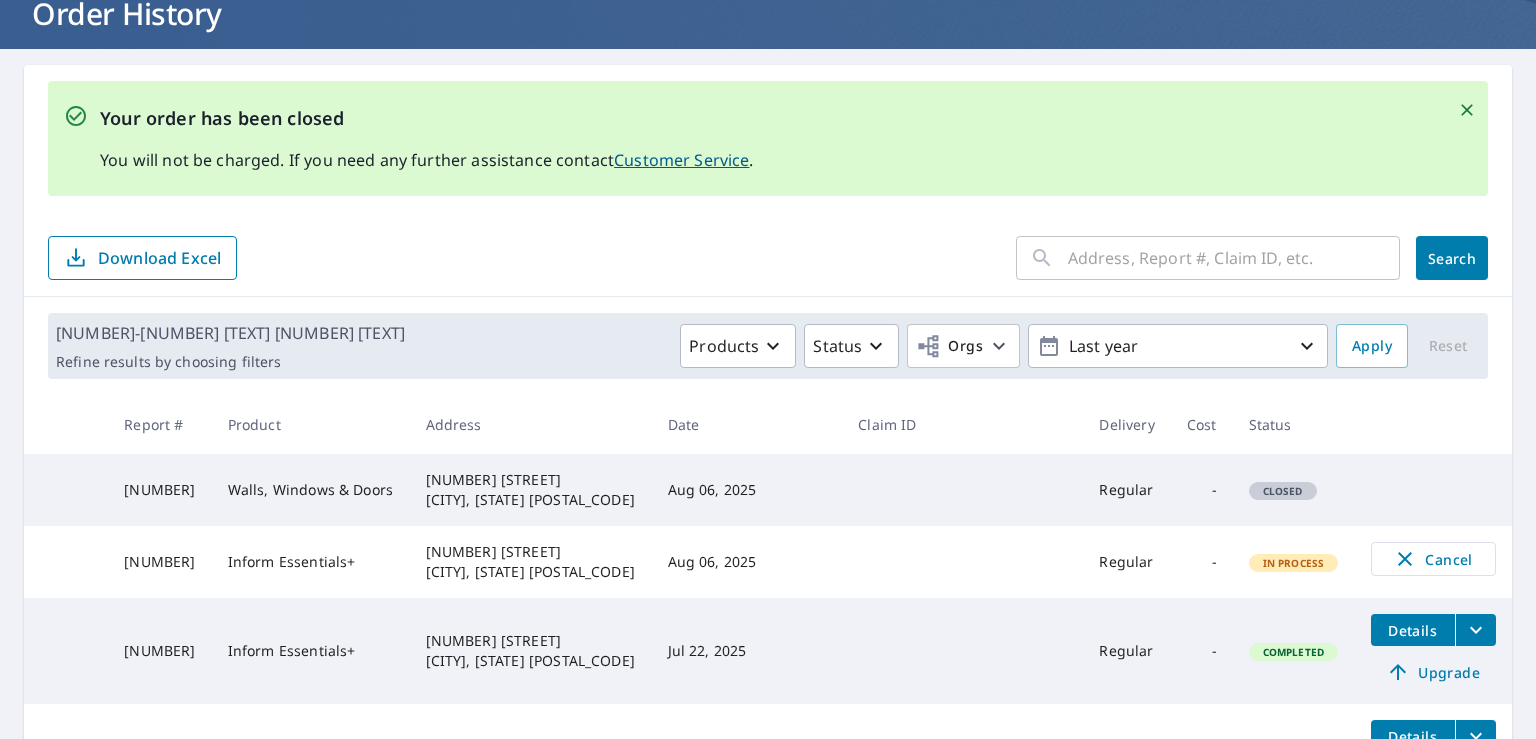 scroll, scrollTop: 0, scrollLeft: 0, axis: both 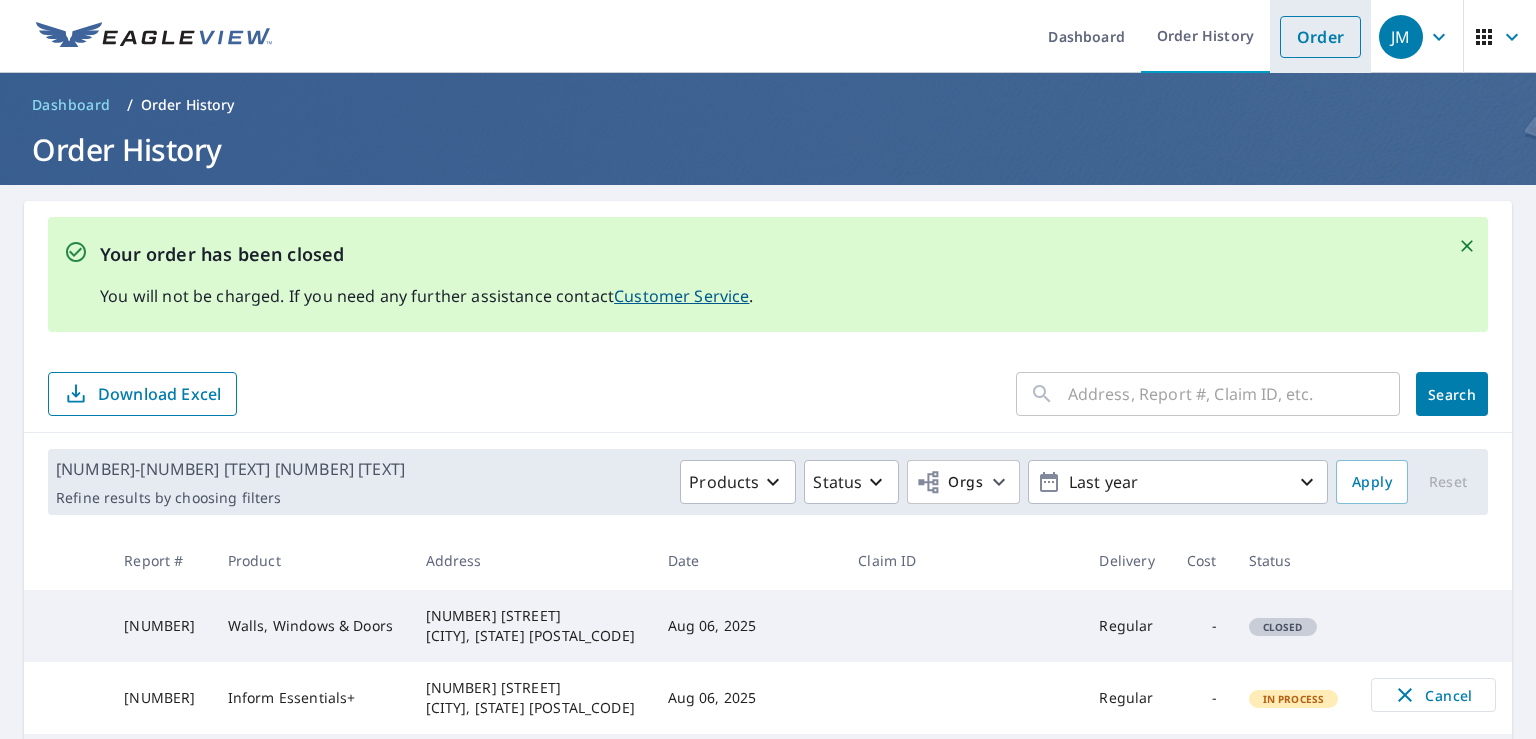 click on "Order" at bounding box center [1320, 37] 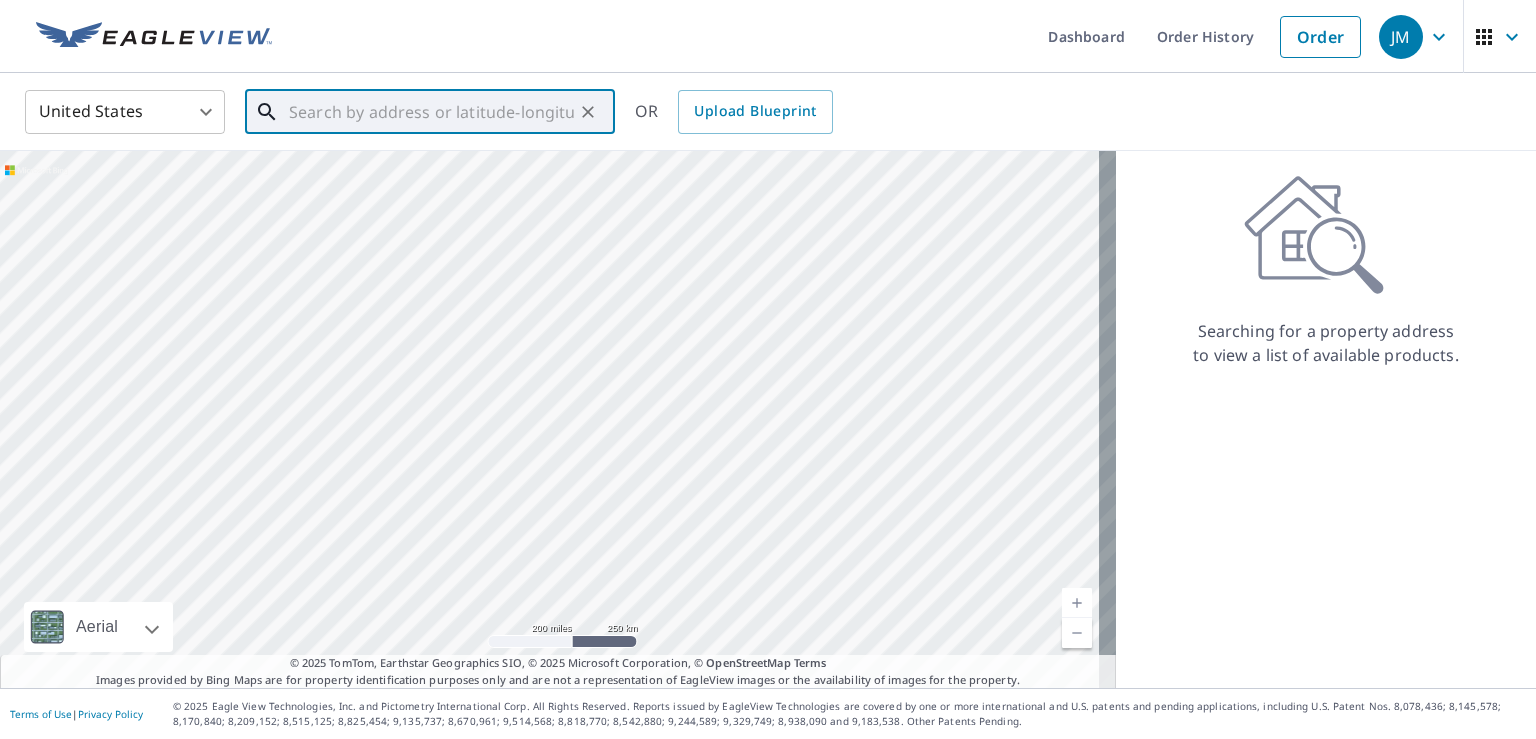 click at bounding box center (431, 112) 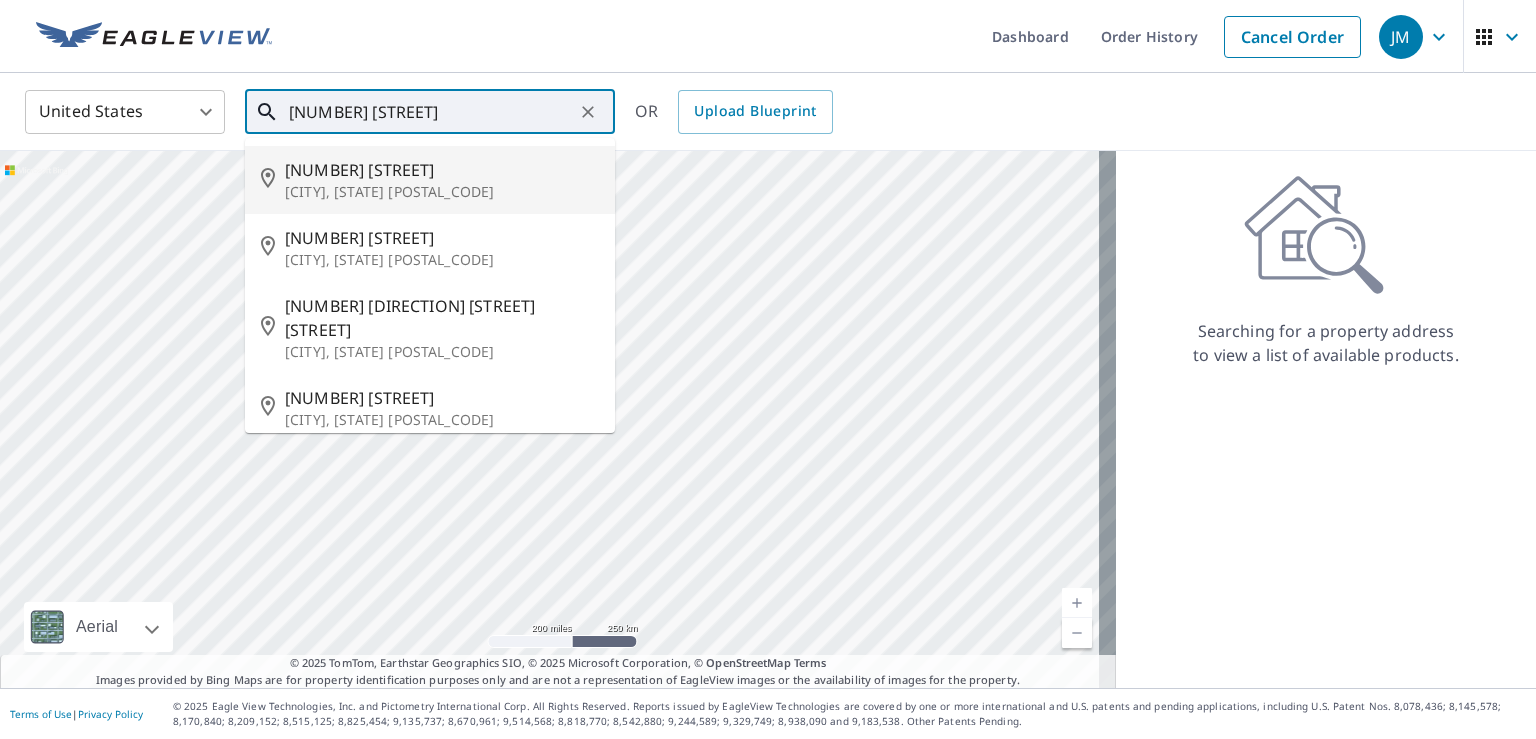 click on "Southington, CT 06489" at bounding box center (442, 192) 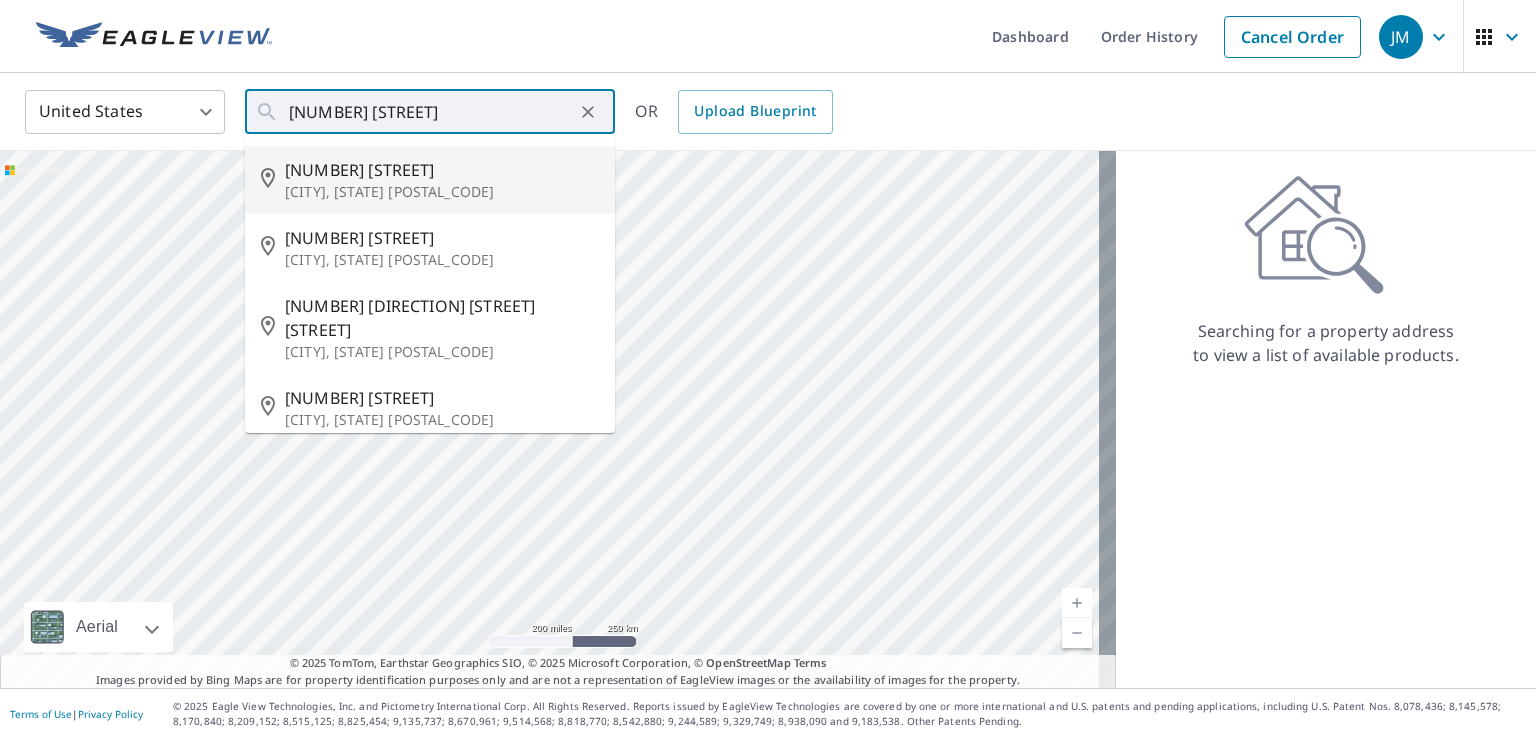 type on "109 Sabina Dr Southington, CT 06489" 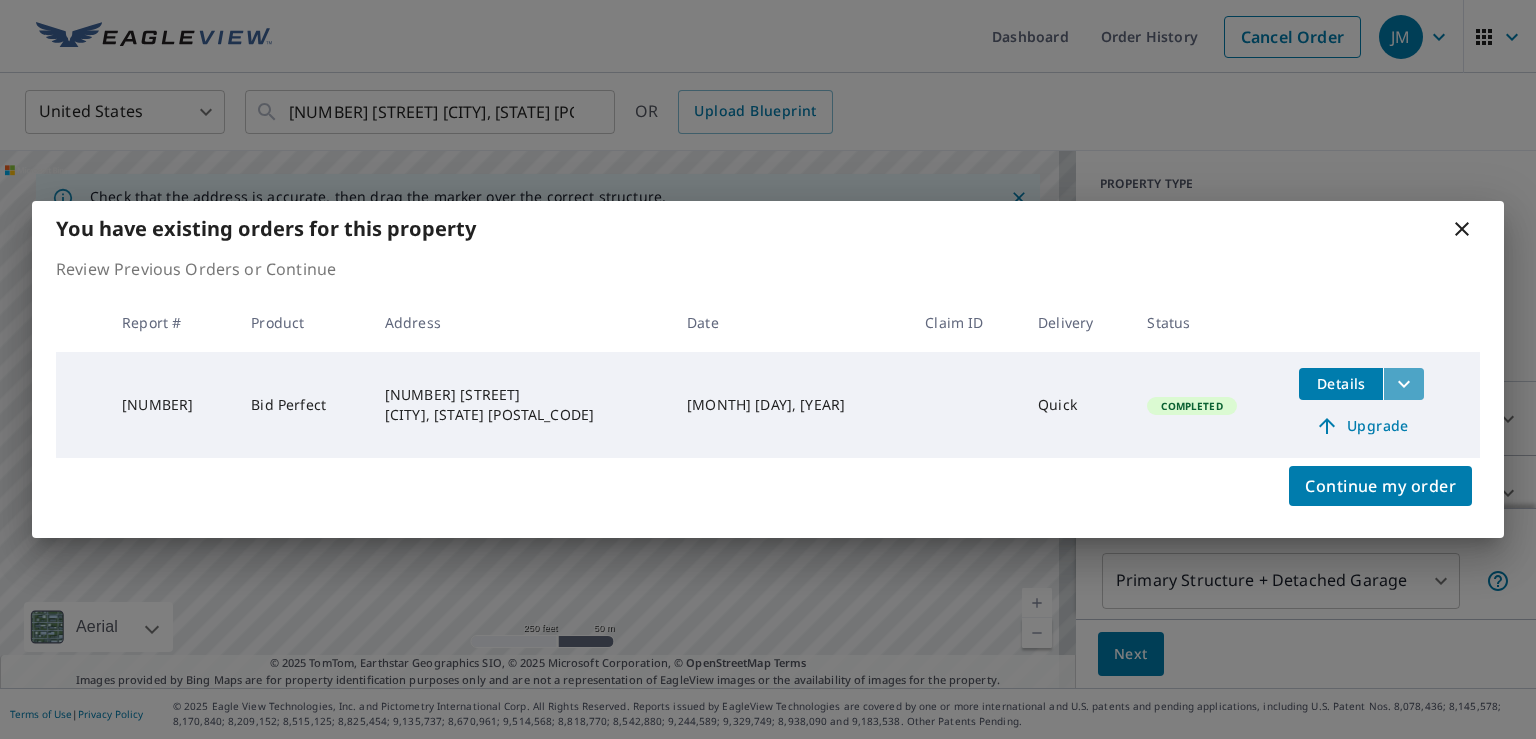 click 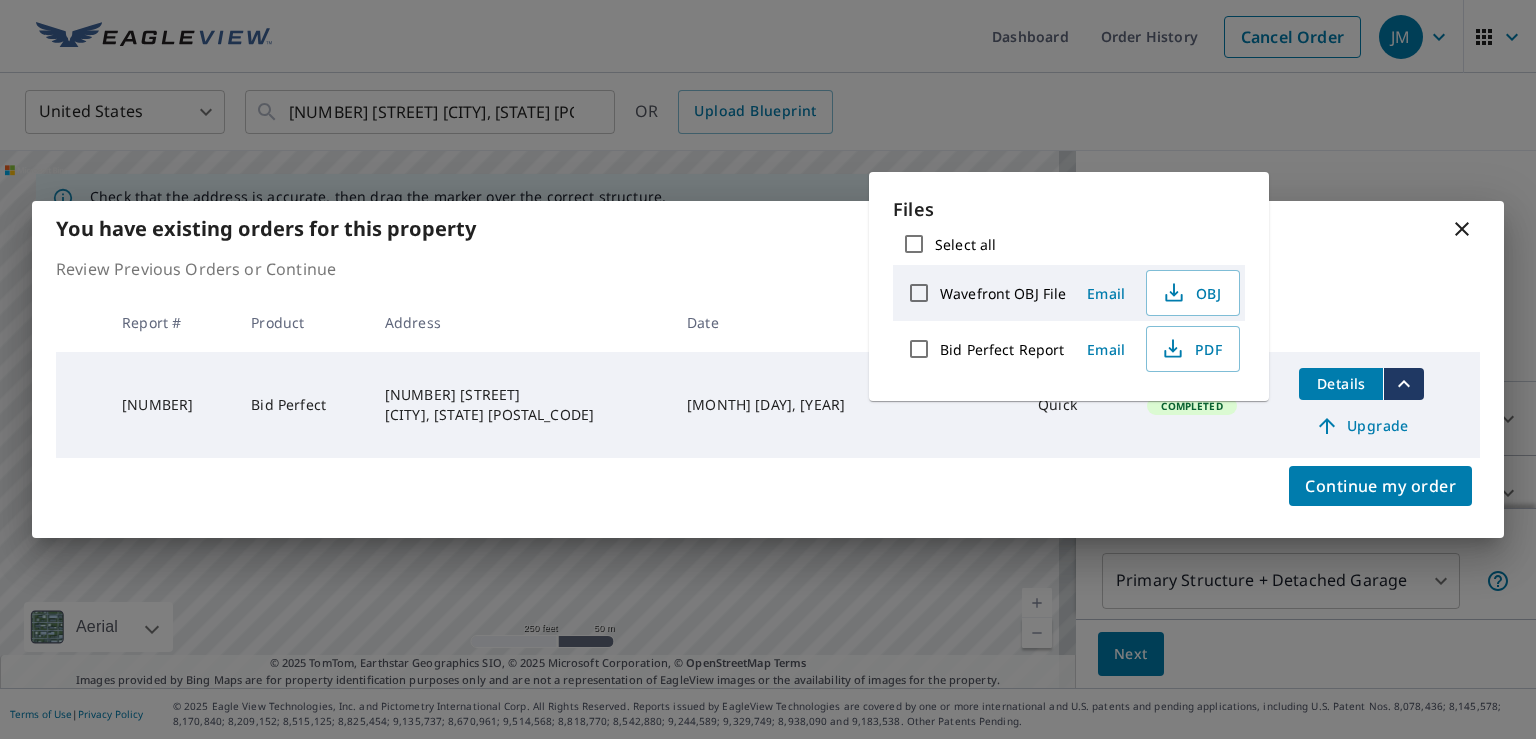 drag, startPoint x: 1379, startPoint y: 391, endPoint x: 1450, endPoint y: 297, distance: 117.80068 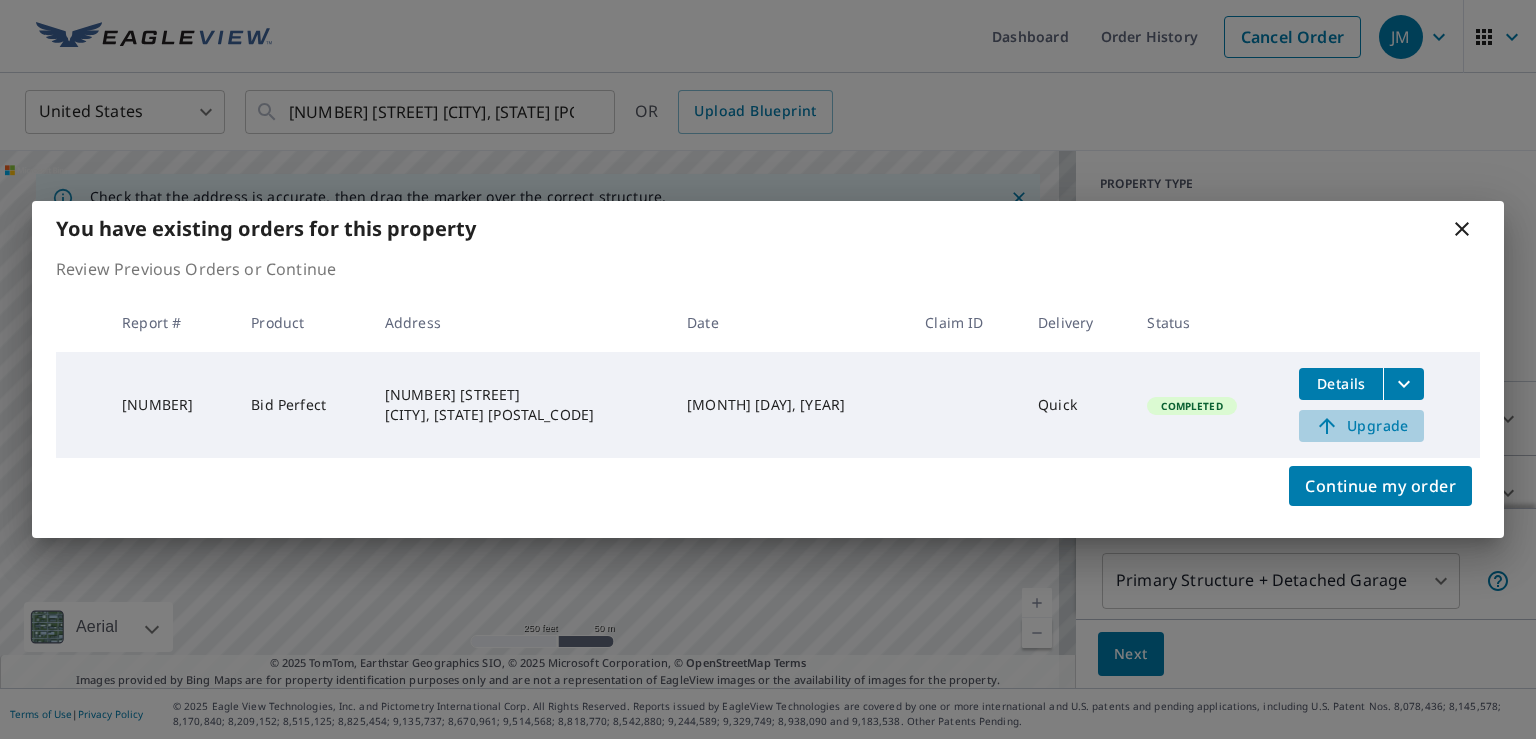click on "Upgrade" at bounding box center (1361, 426) 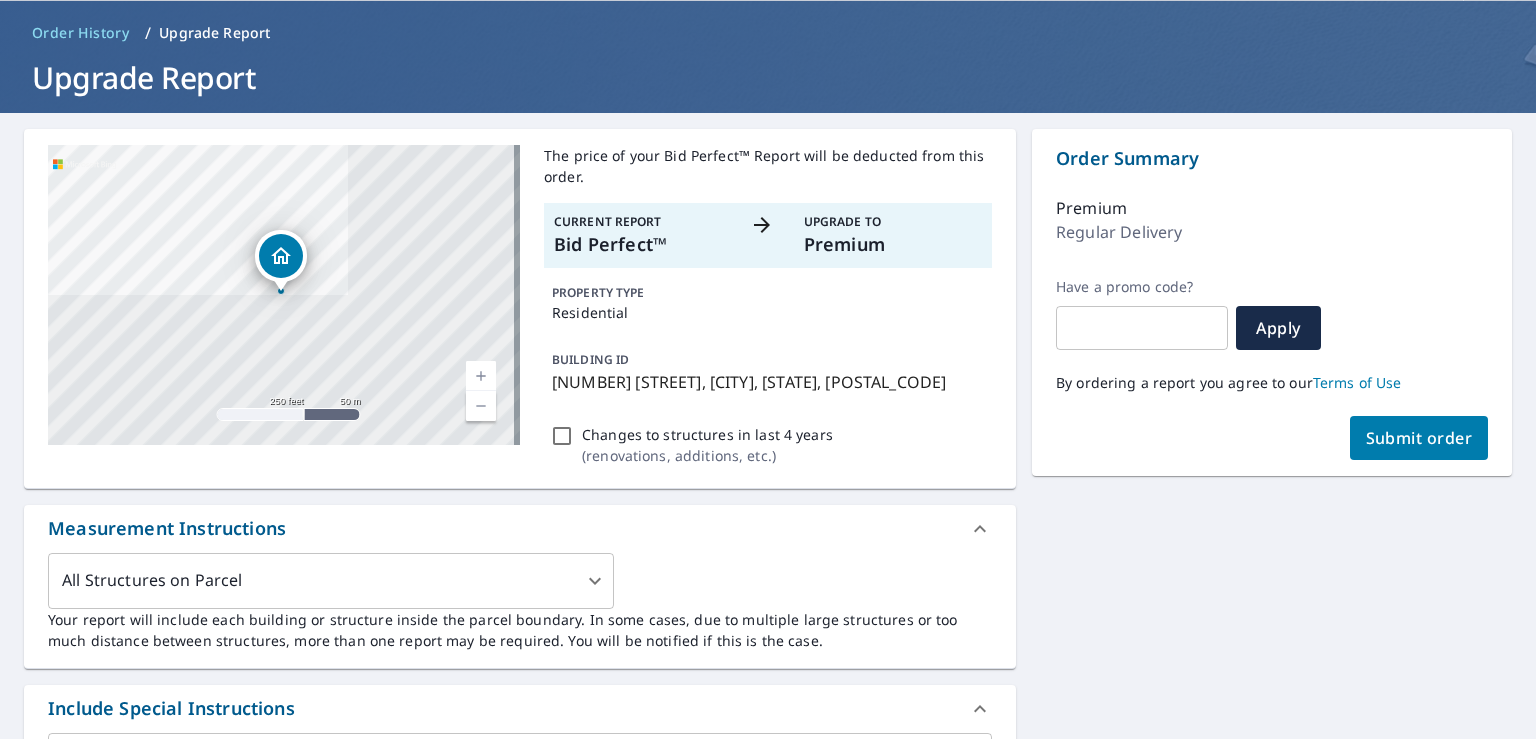 scroll, scrollTop: 0, scrollLeft: 0, axis: both 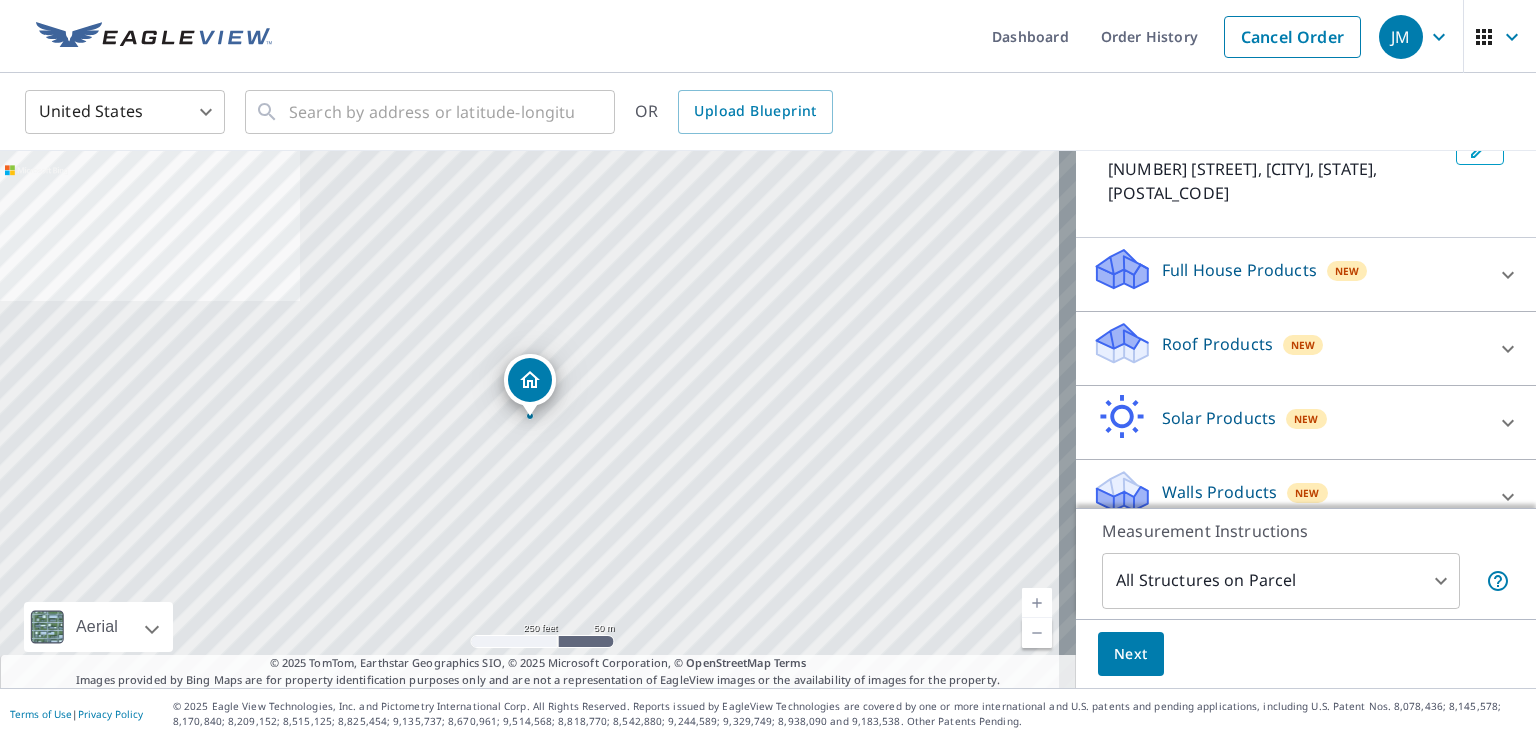 click on "Walls Products New" at bounding box center (1288, 496) 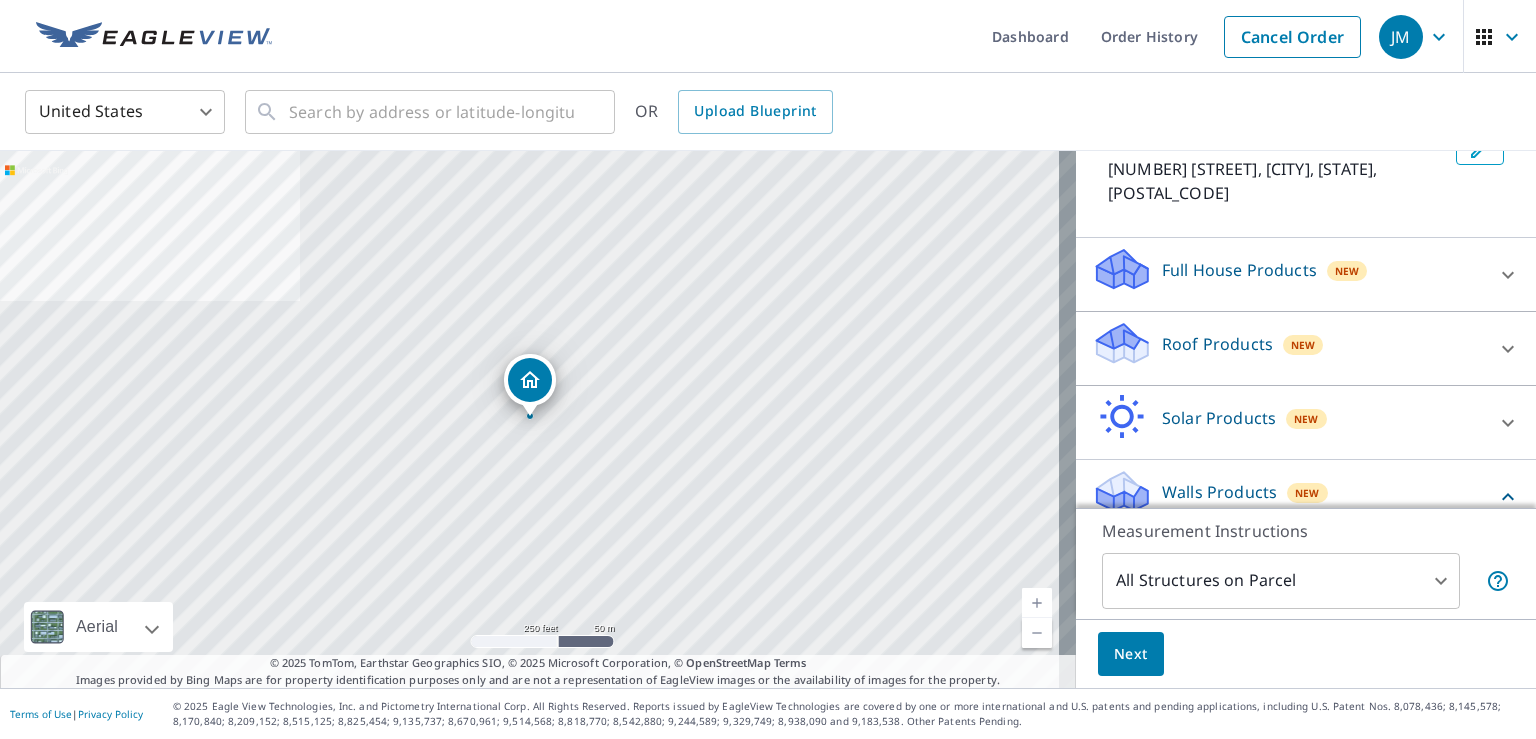 drag, startPoint x: 1419, startPoint y: 470, endPoint x: 1368, endPoint y: 572, distance: 114.03947 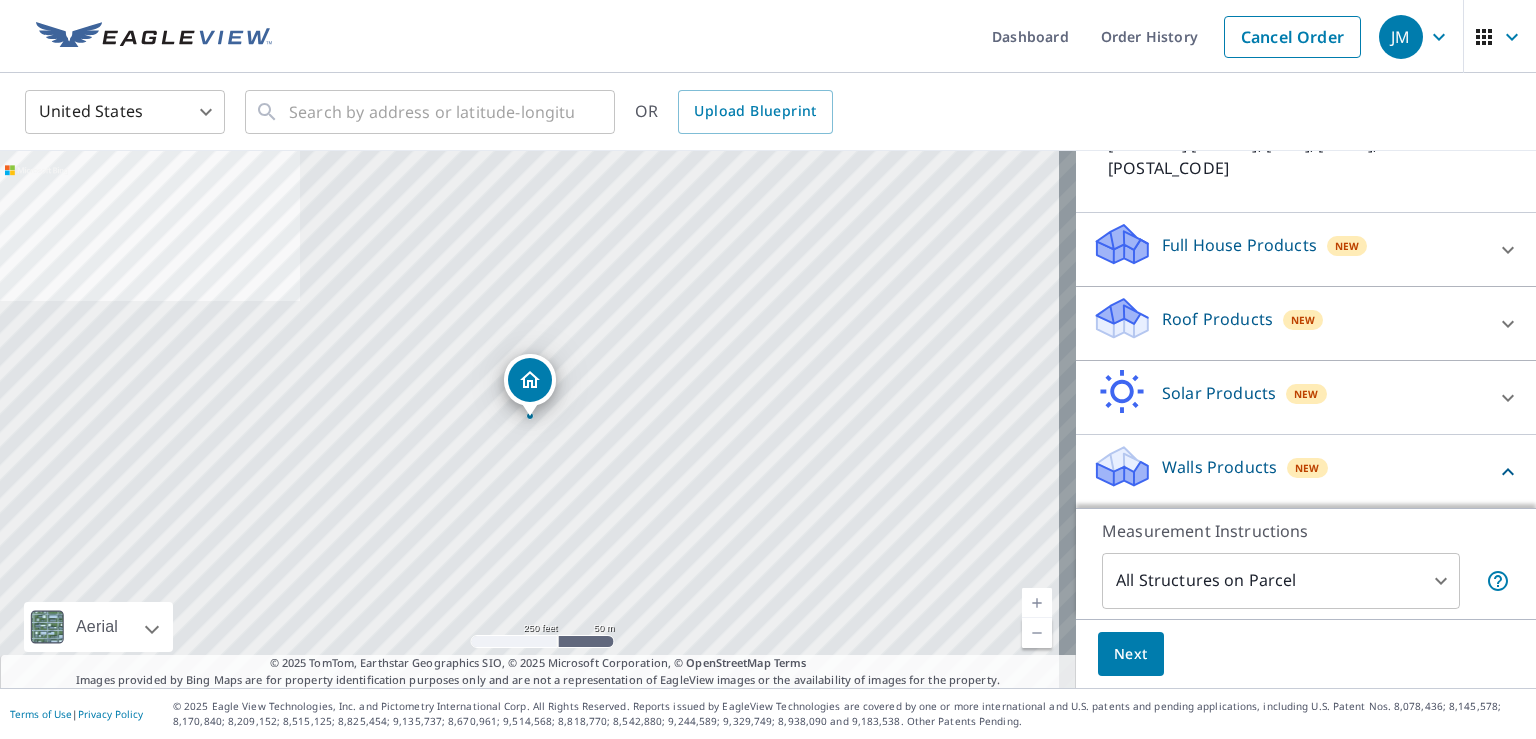 scroll, scrollTop: 171, scrollLeft: 0, axis: vertical 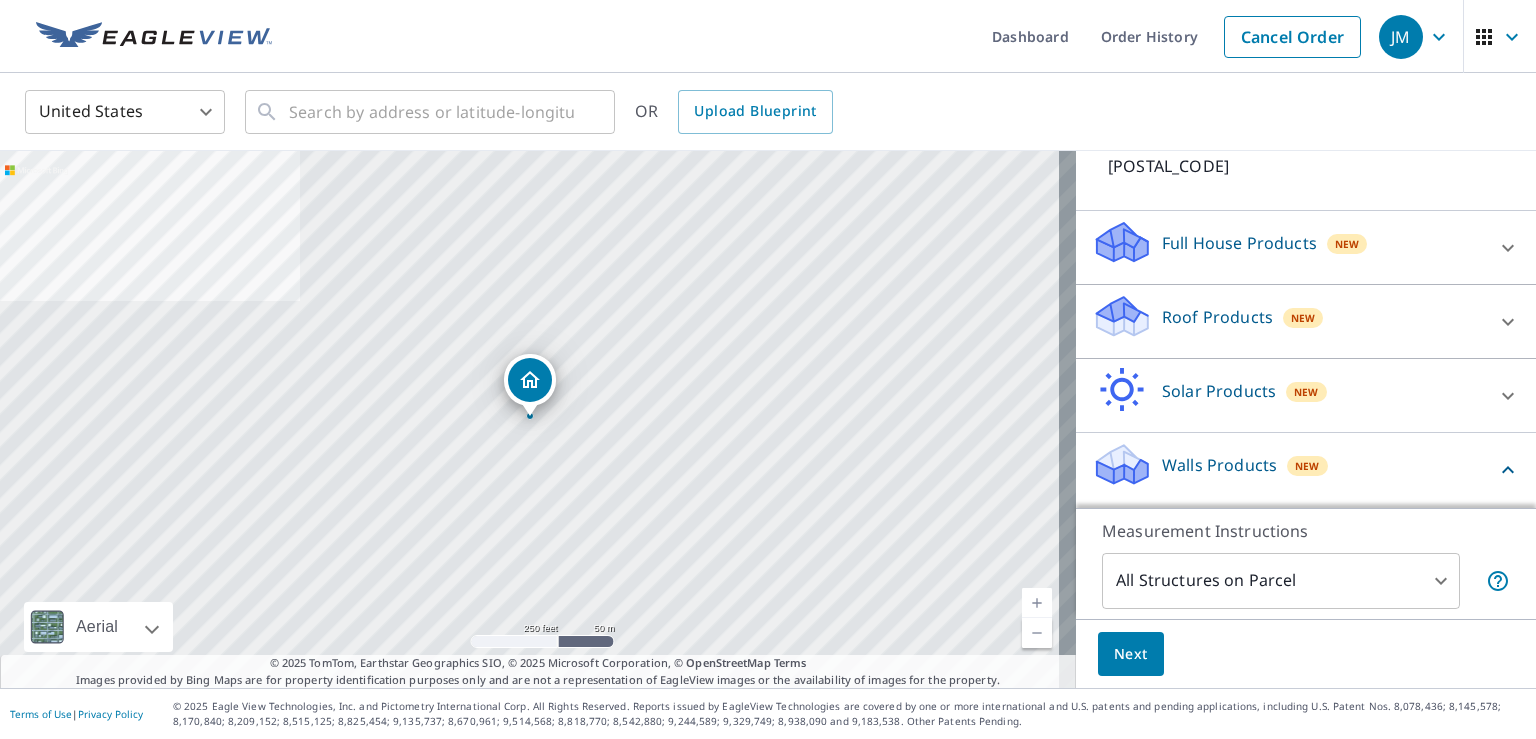 click on "JM JM
Dashboard Order History Cancel Order JM United States US ​ ​ OR Upload Blueprint 109 Sabina Dr Southington, CT 06489 Aerial Road A standard road map Aerial A detailed look from above Labels Labels 250 feet 50 m © 2025 TomTom, © Vexcel Imaging, © 2025 Microsoft Corporation,  © OpenStreetMap Terms © 2025 TomTom, Earthstar Geographics SIO, © 2025 Microsoft Corporation, ©   OpenStreetMap   Terms Images provided by Bing Maps are for property identification purposes only and are not a representation of EagleView images or the availability of images for the property. PROPERTY TYPE Residential Commercial Multi-Family This is a complex BUILDING ID 109 Sabina Dr, Southington, CT, 06489 Full House Products New Full House™ Roof Products New Premium Gutter Bid Perfect™ Solar Products New Inform Essentials+ Inform Advanced TrueDesign for Sales TrueDesign for Planning Walls Products New Walls, Windows & Doors Walls Measurement Instructions All Structures on Parcel 3 ​ Next Terms of Use  |" at bounding box center [768, 369] 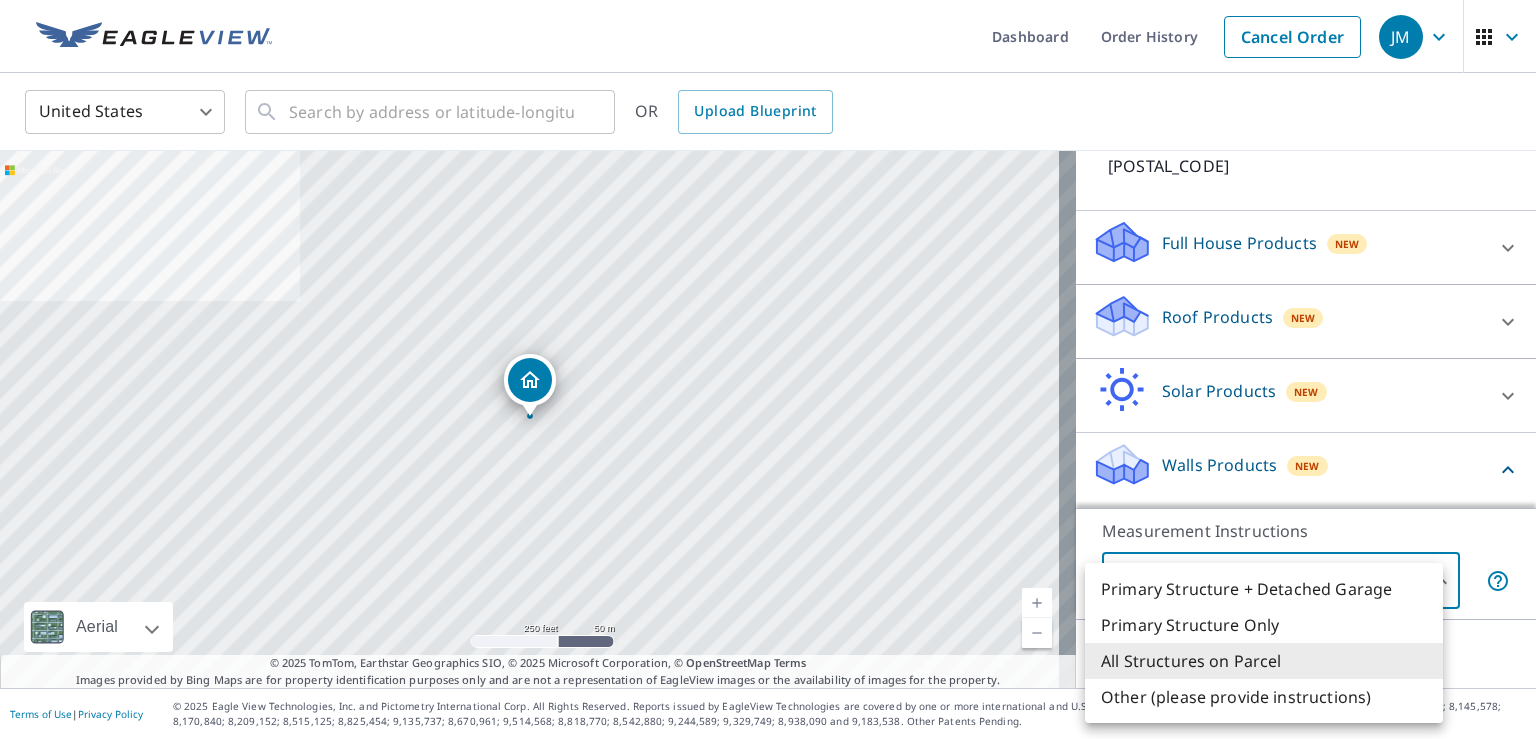 drag, startPoint x: 1504, startPoint y: 347, endPoint x: 1516, endPoint y: 408, distance: 62.169125 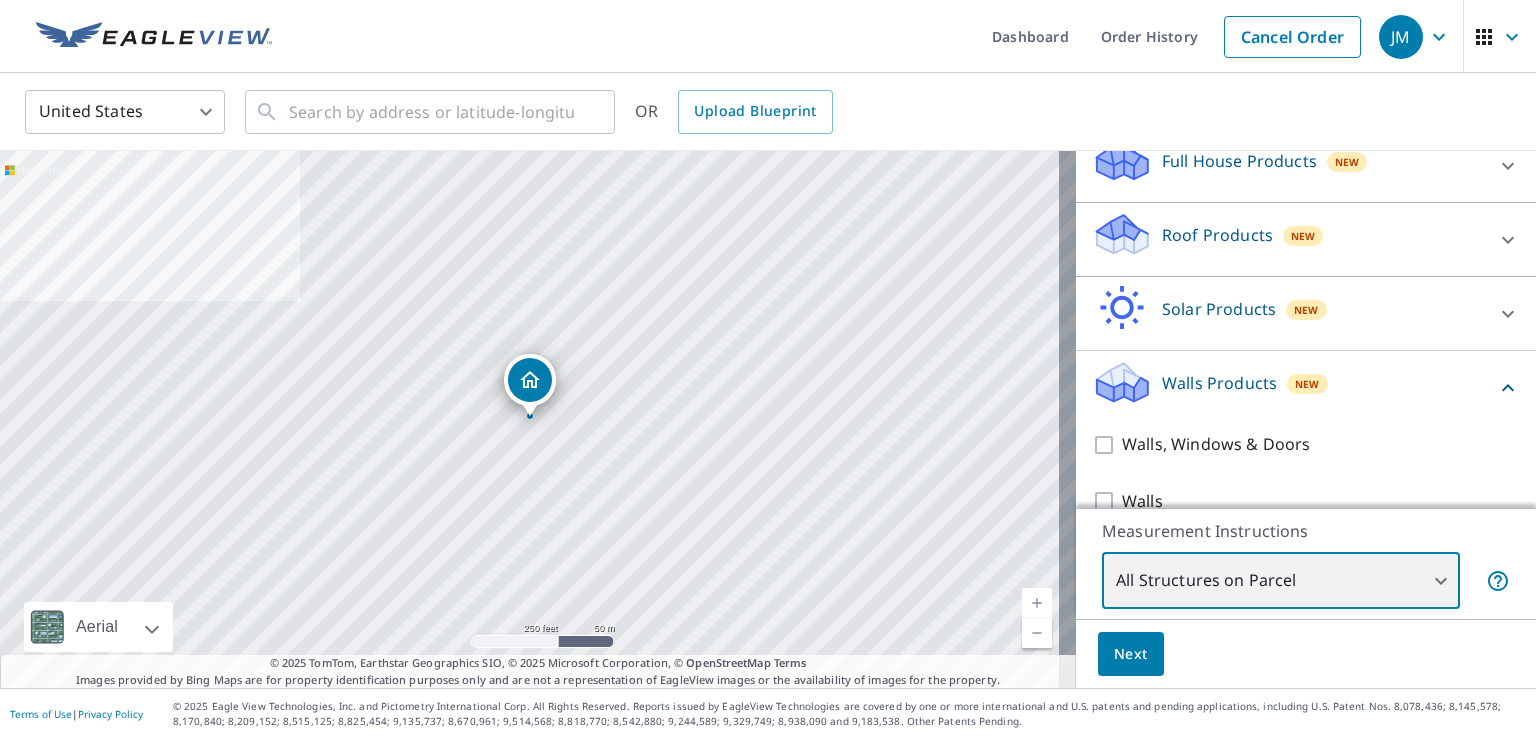 scroll, scrollTop: 257, scrollLeft: 0, axis: vertical 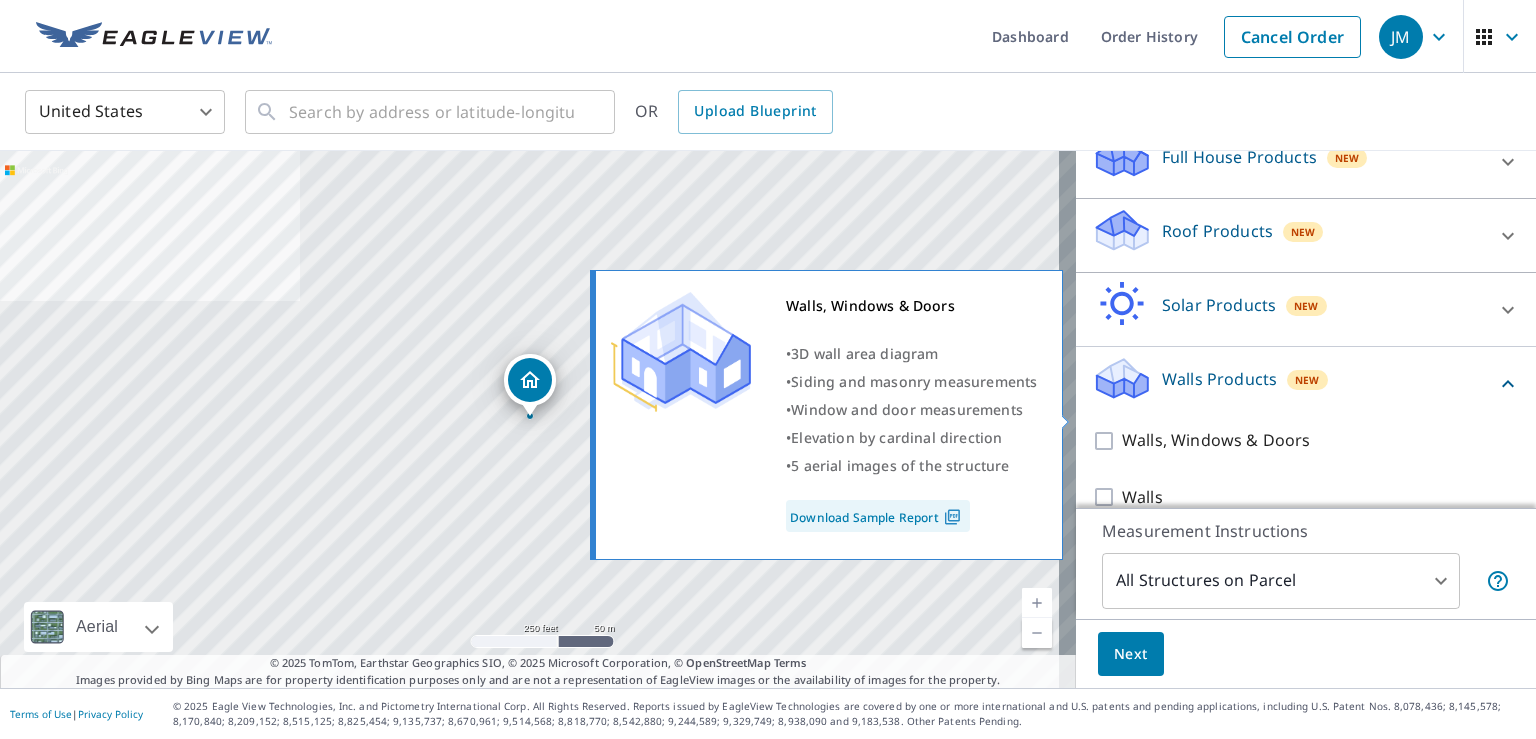 click on "Walls, Windows & Doors" at bounding box center [1216, 440] 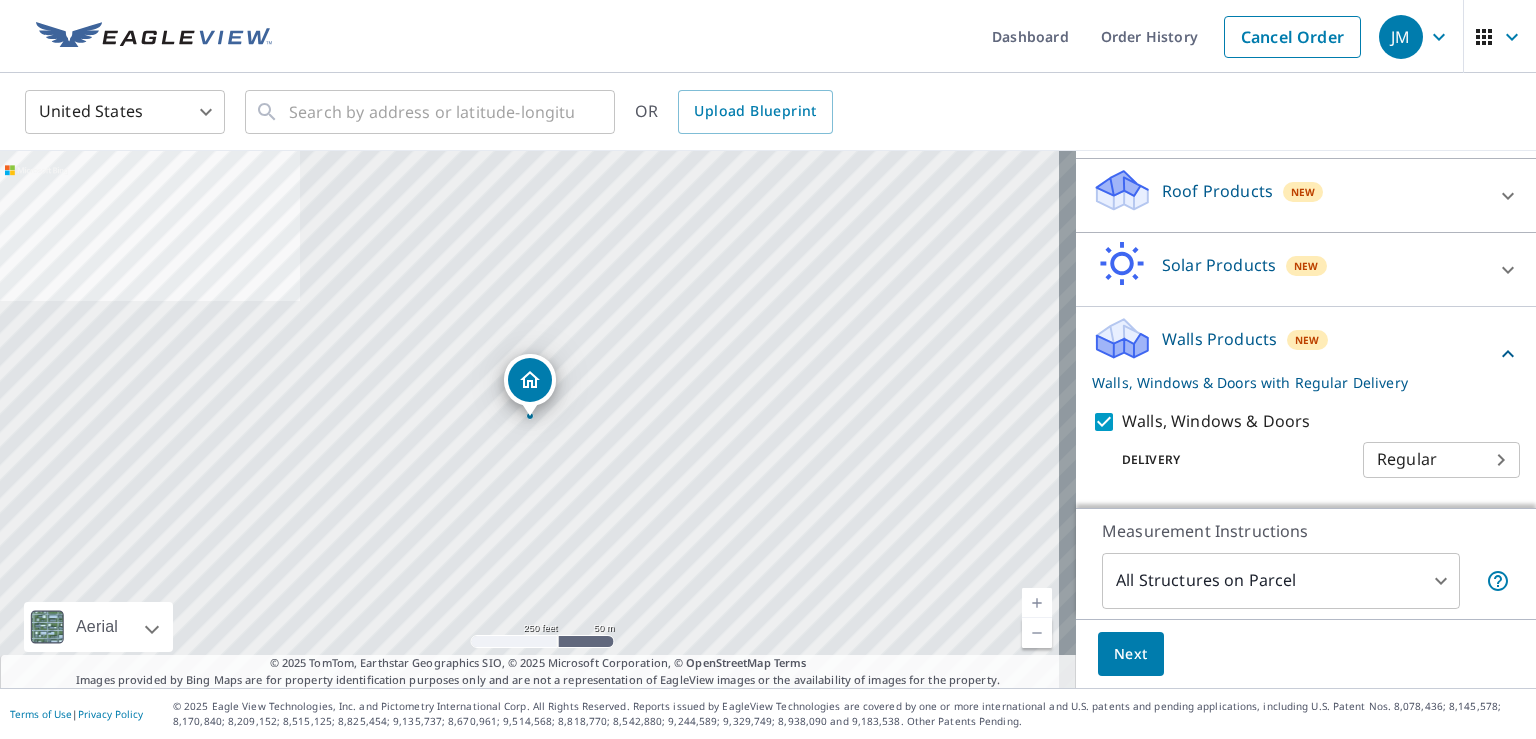 scroll, scrollTop: 322, scrollLeft: 0, axis: vertical 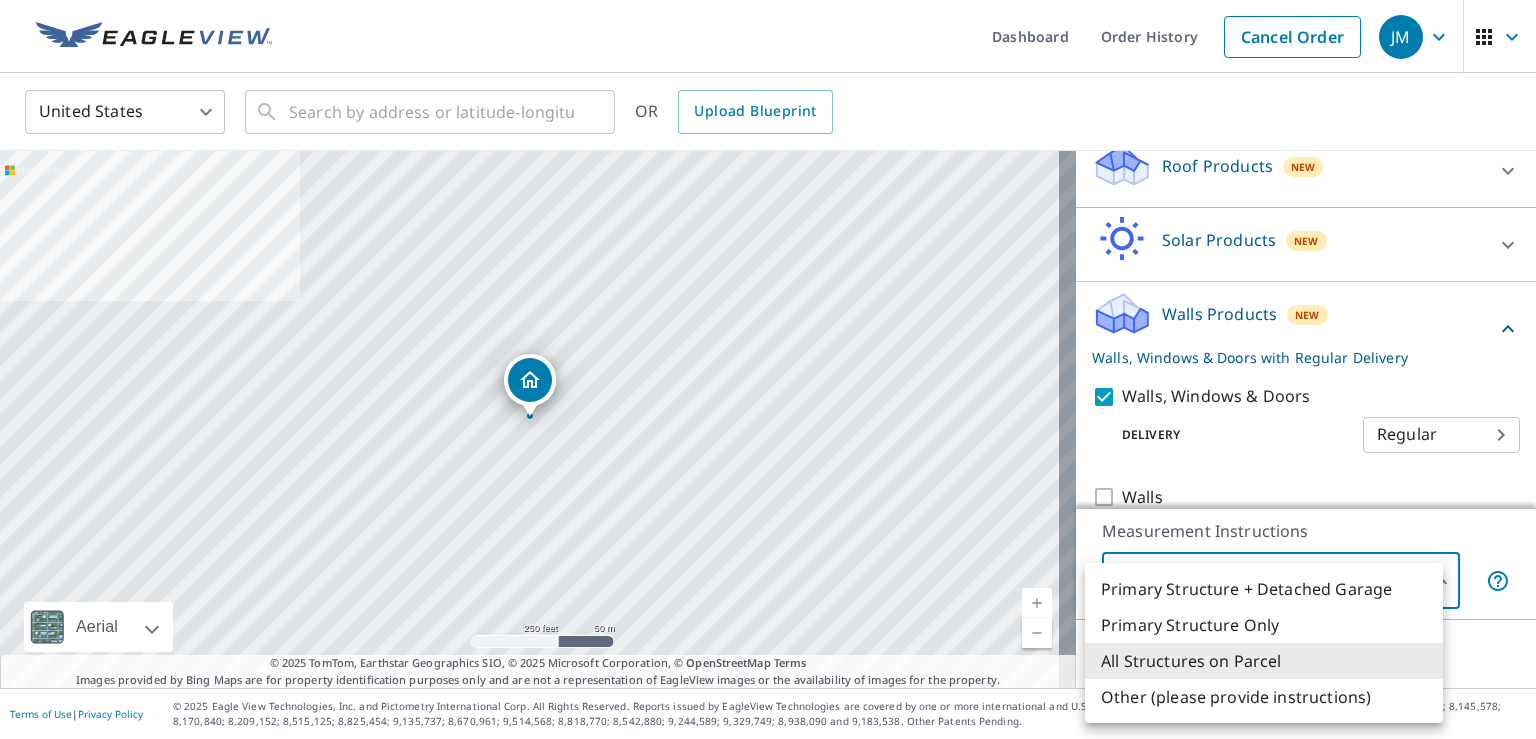 click on "JM JM
Dashboard Order History Cancel Order JM United States US ​ ​ OR Upload Blueprint 109 Sabina Dr Southington, CT 06489 Aerial Road A standard road map Aerial A detailed look from above Labels Labels 250 feet 50 m © 2025 TomTom, © Vexcel Imaging, © 2025 Microsoft Corporation,  © OpenStreetMap Terms © 2025 TomTom, Earthstar Geographics SIO, © 2025 Microsoft Corporation, ©   OpenStreetMap   Terms Images provided by Bing Maps are for property identification purposes only and are not a representation of EagleView images or the availability of images for the property. PROPERTY TYPE Residential Commercial Multi-Family This is a complex BUILDING ID 109 Sabina Dr, Southington, CT, 06489 Full House Products New Full House™ Roof Products New Premium Gutter Bid Perfect™ Solar Products New Inform Essentials+ Inform Advanced TrueDesign for Sales TrueDesign for Planning Walls Products New Walls, Windows & Doors with Regular Delivery Walls, Windows & Doors Delivery Regular 8 ​ Walls 3 ​ Next  |" at bounding box center [768, 369] 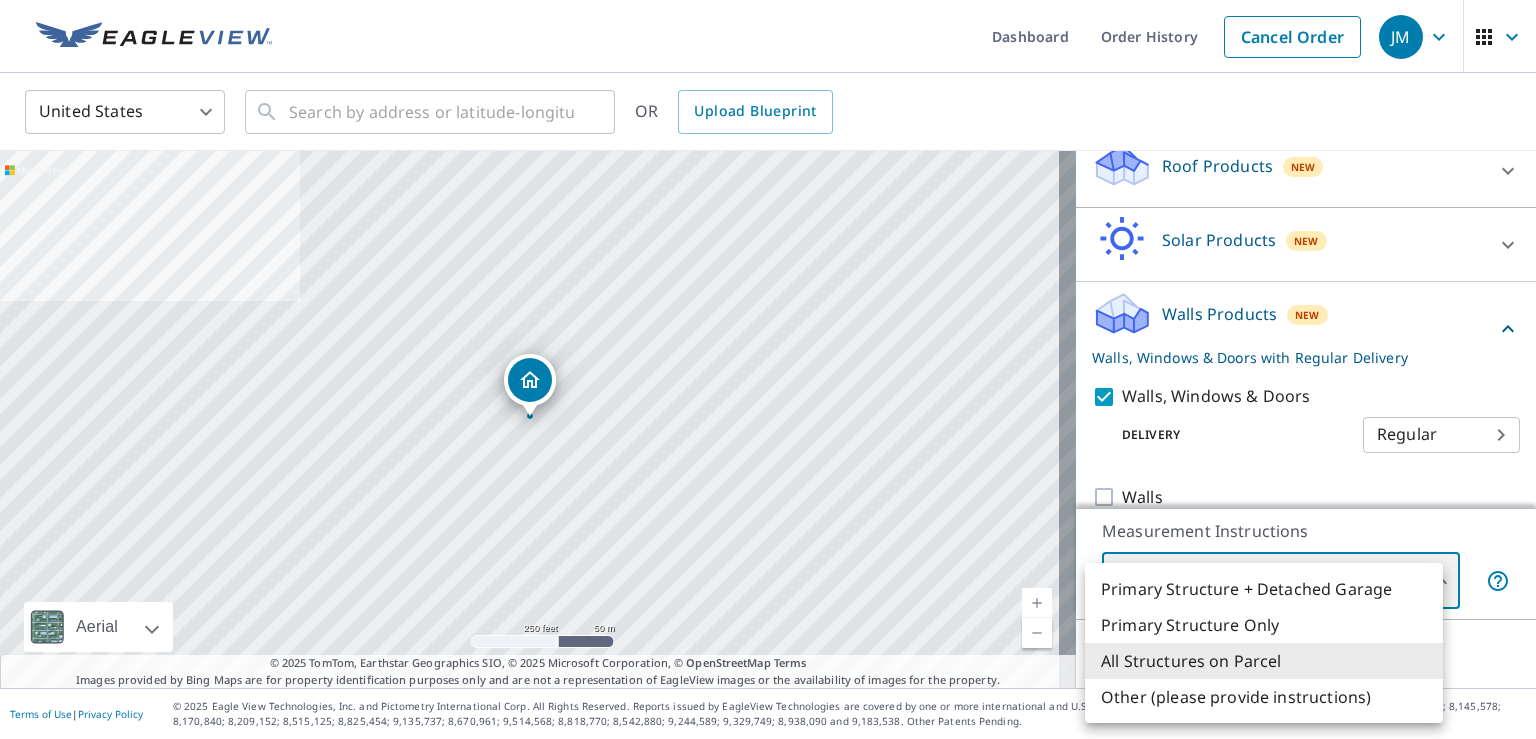 type on "2" 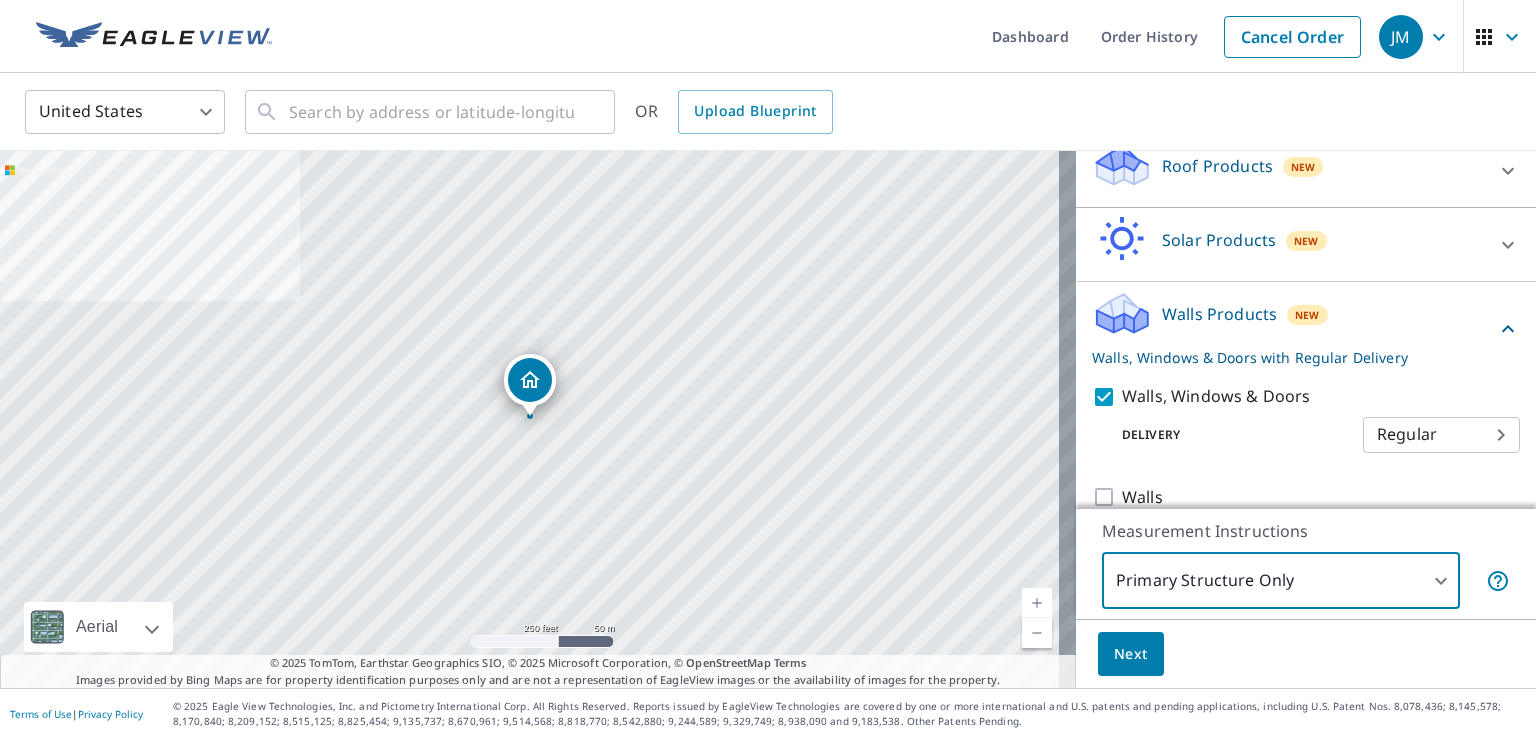 click on "Next" at bounding box center [1131, 654] 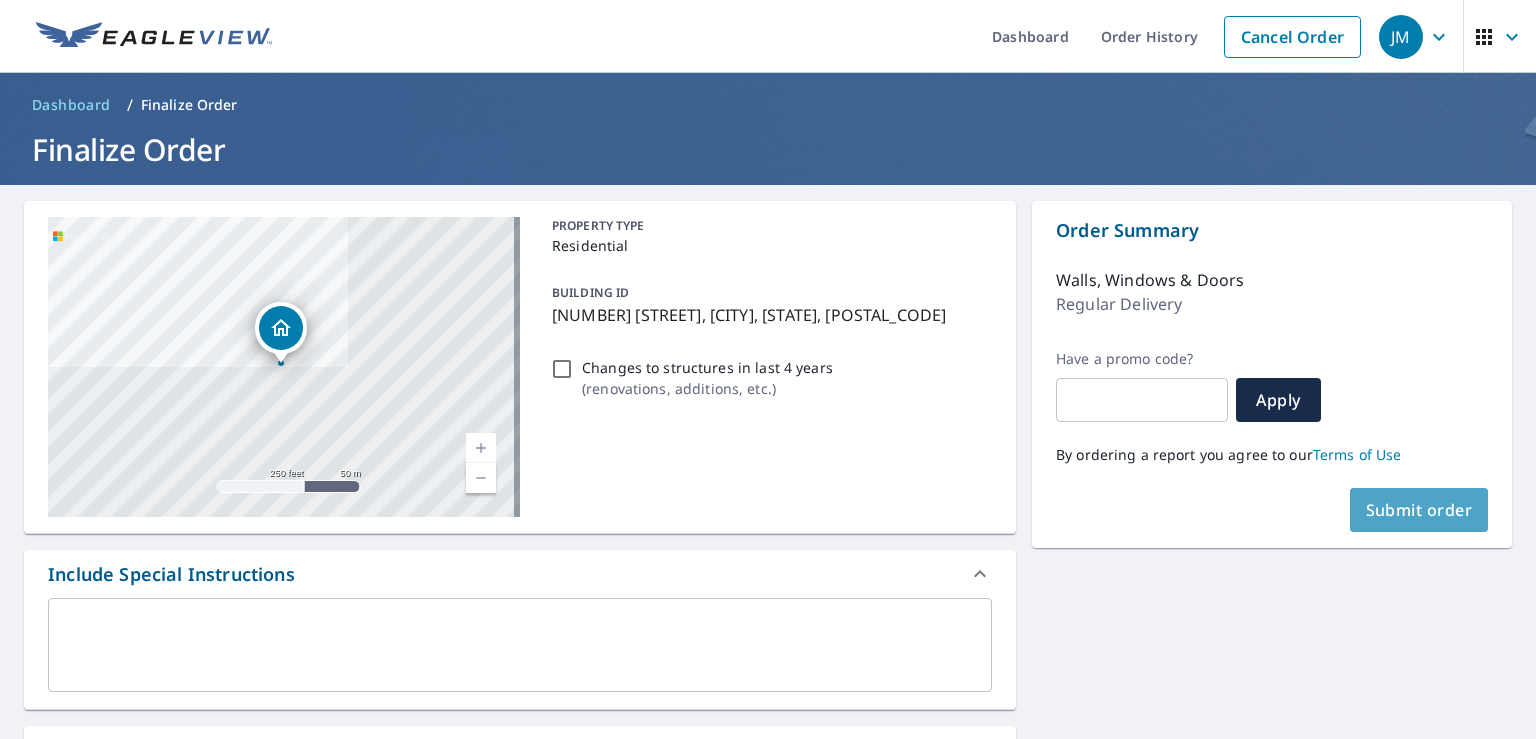 click on "Submit order" at bounding box center [1419, 510] 